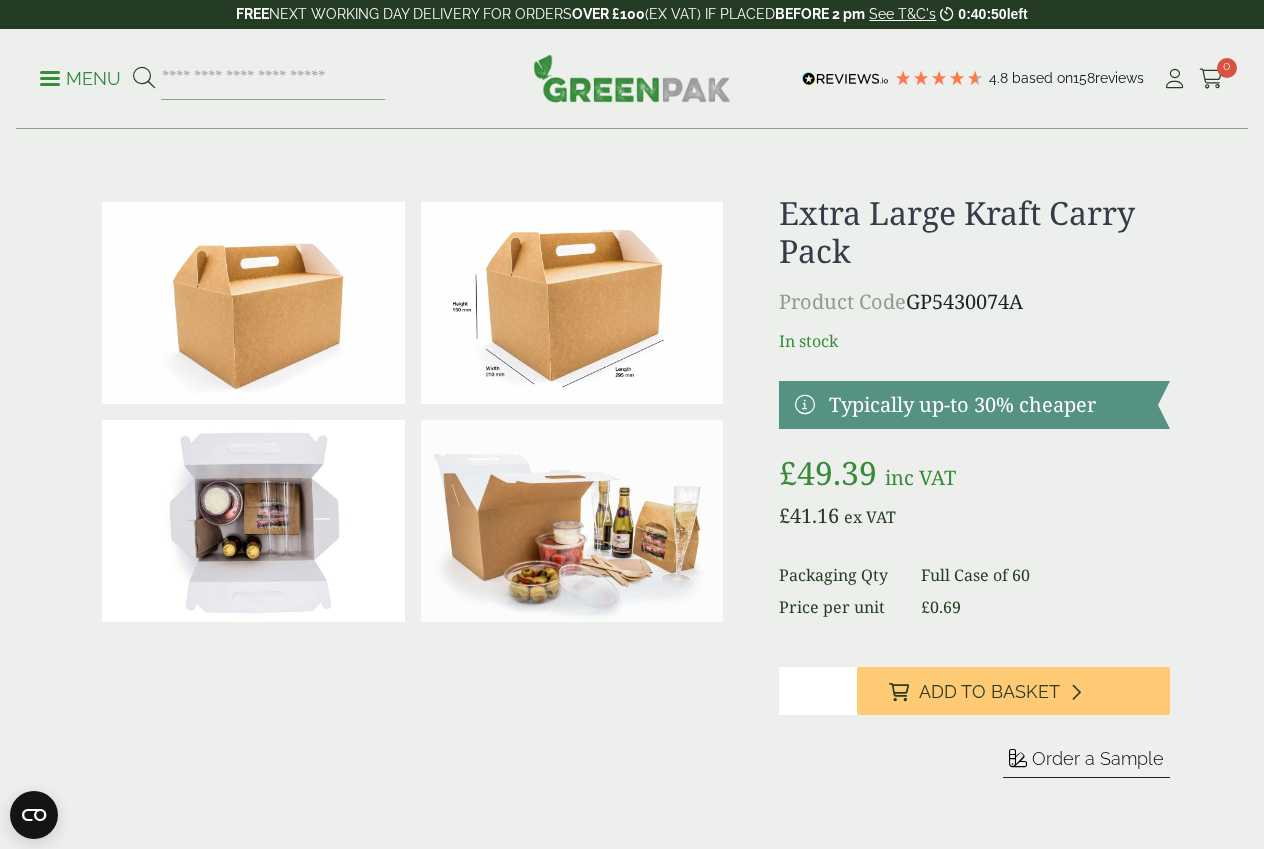 scroll, scrollTop: 0, scrollLeft: 0, axis: both 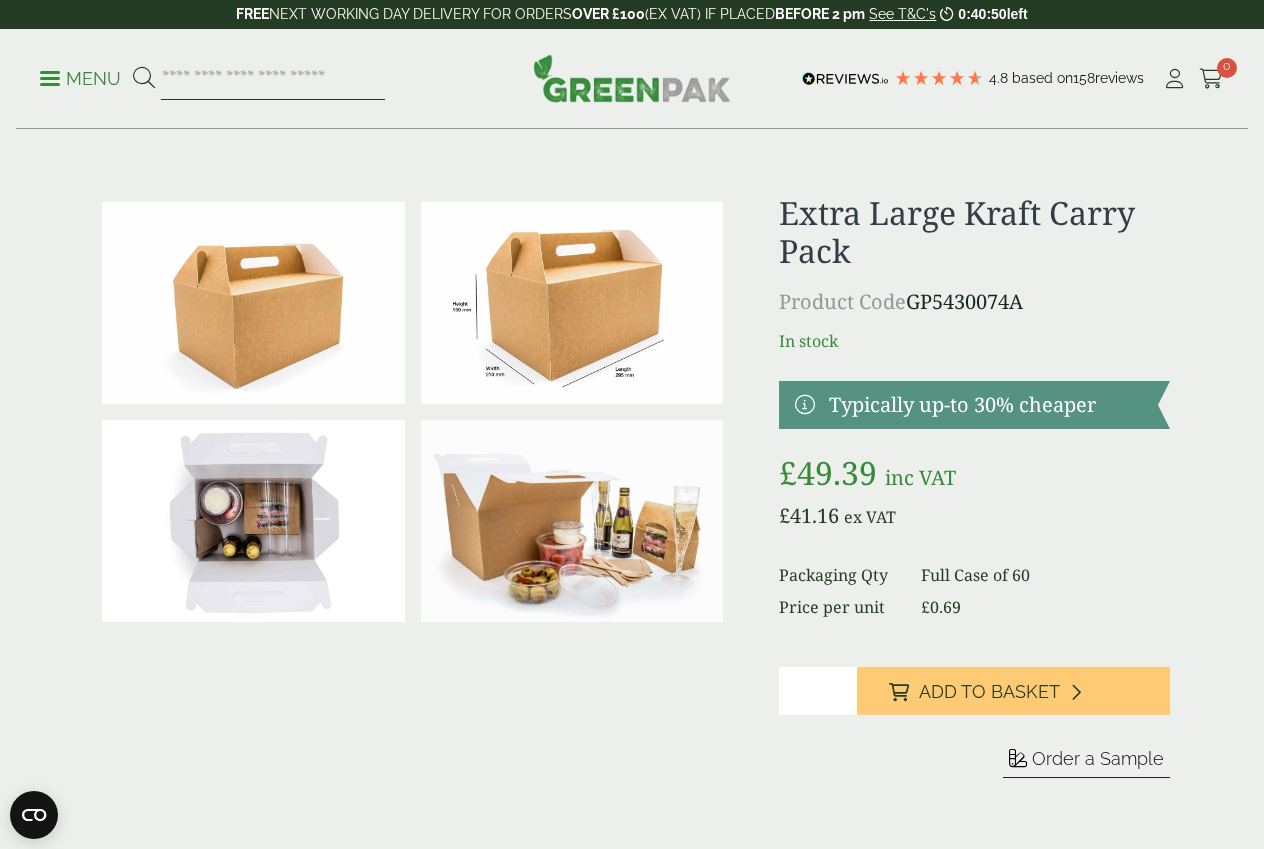 click at bounding box center [273, 79] 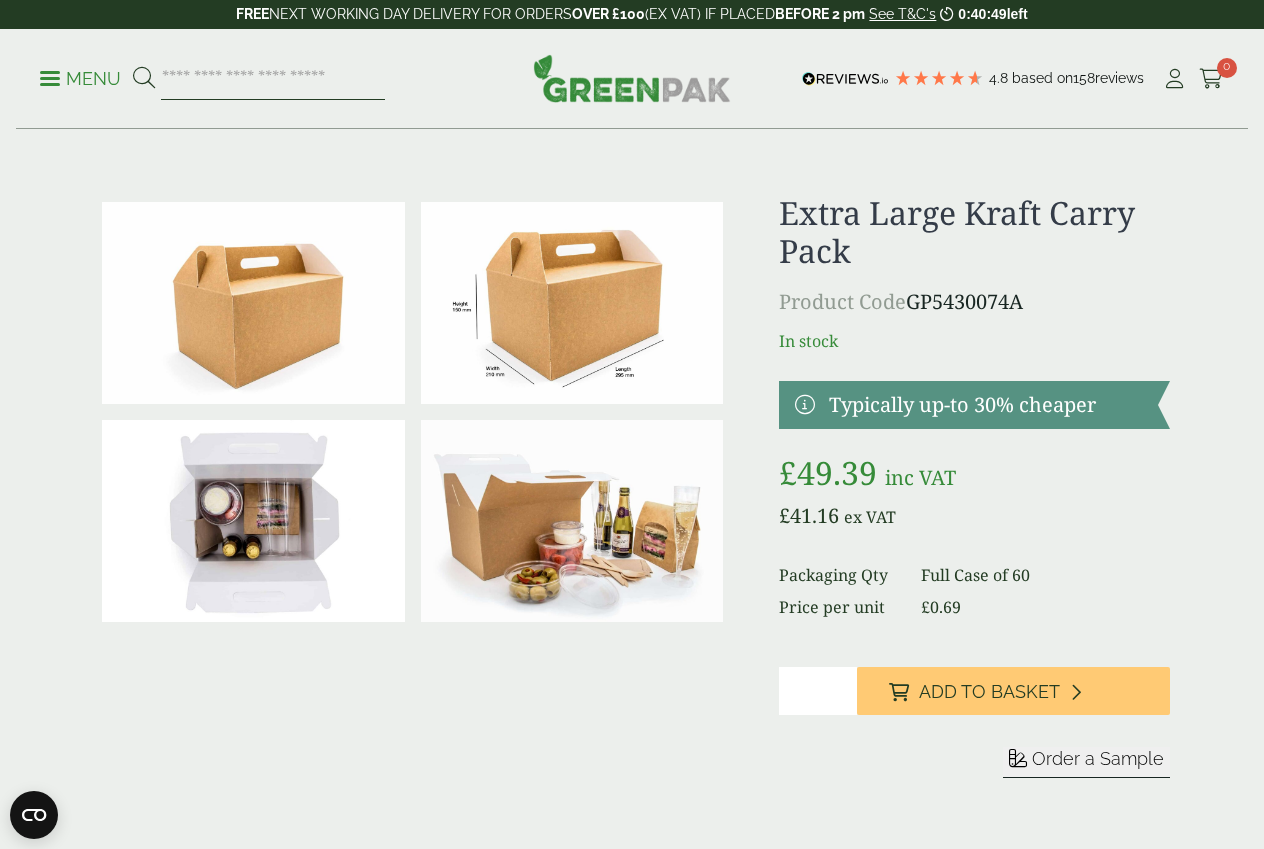 paste on "**********" 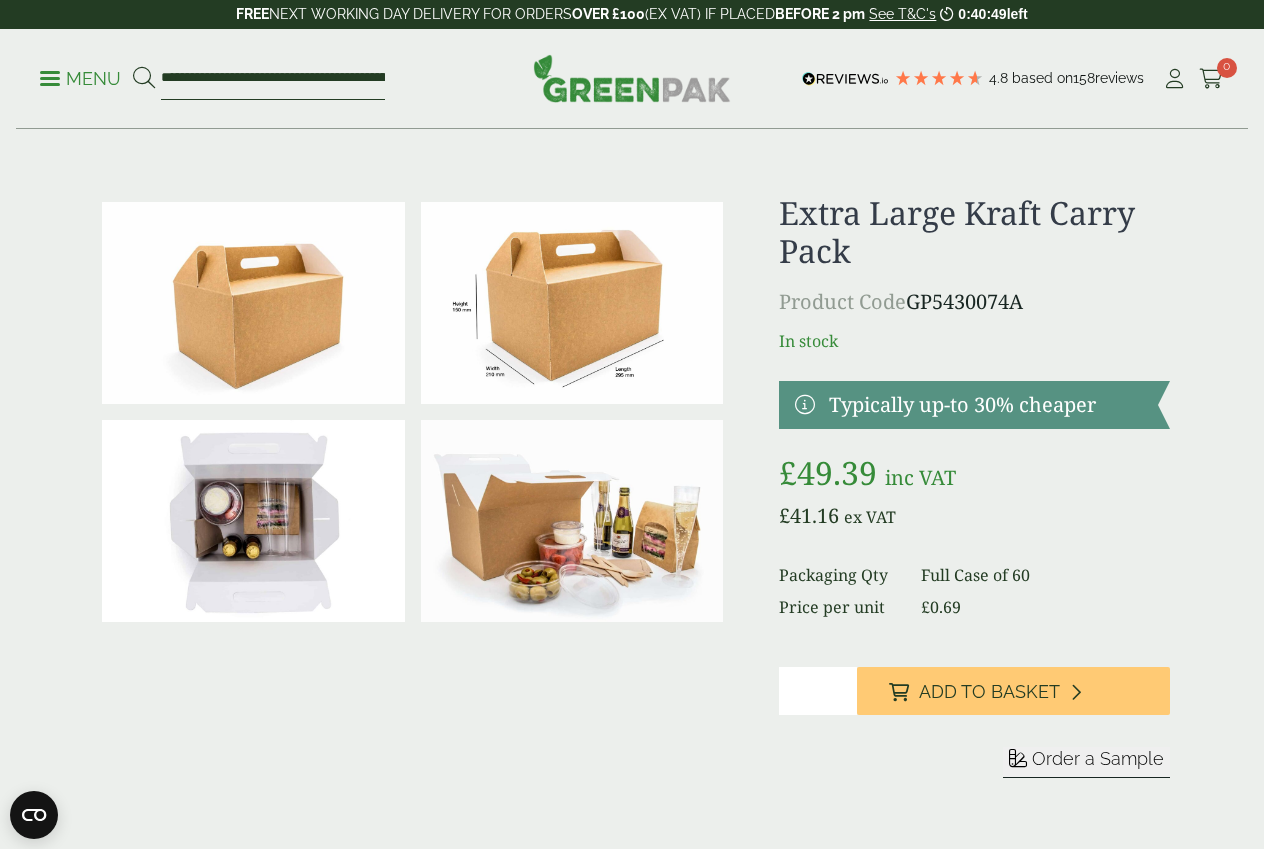 scroll, scrollTop: 0, scrollLeft: 174, axis: horizontal 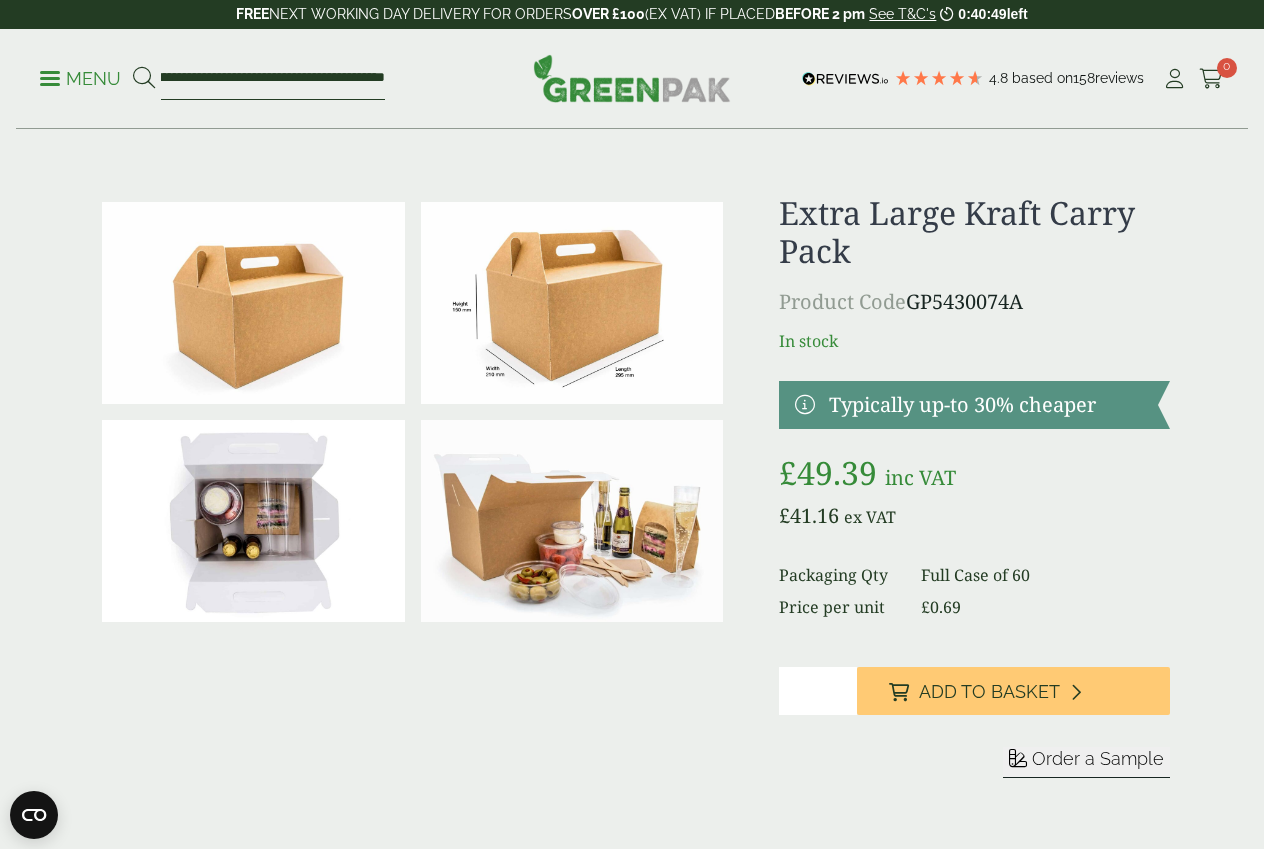 type on "**********" 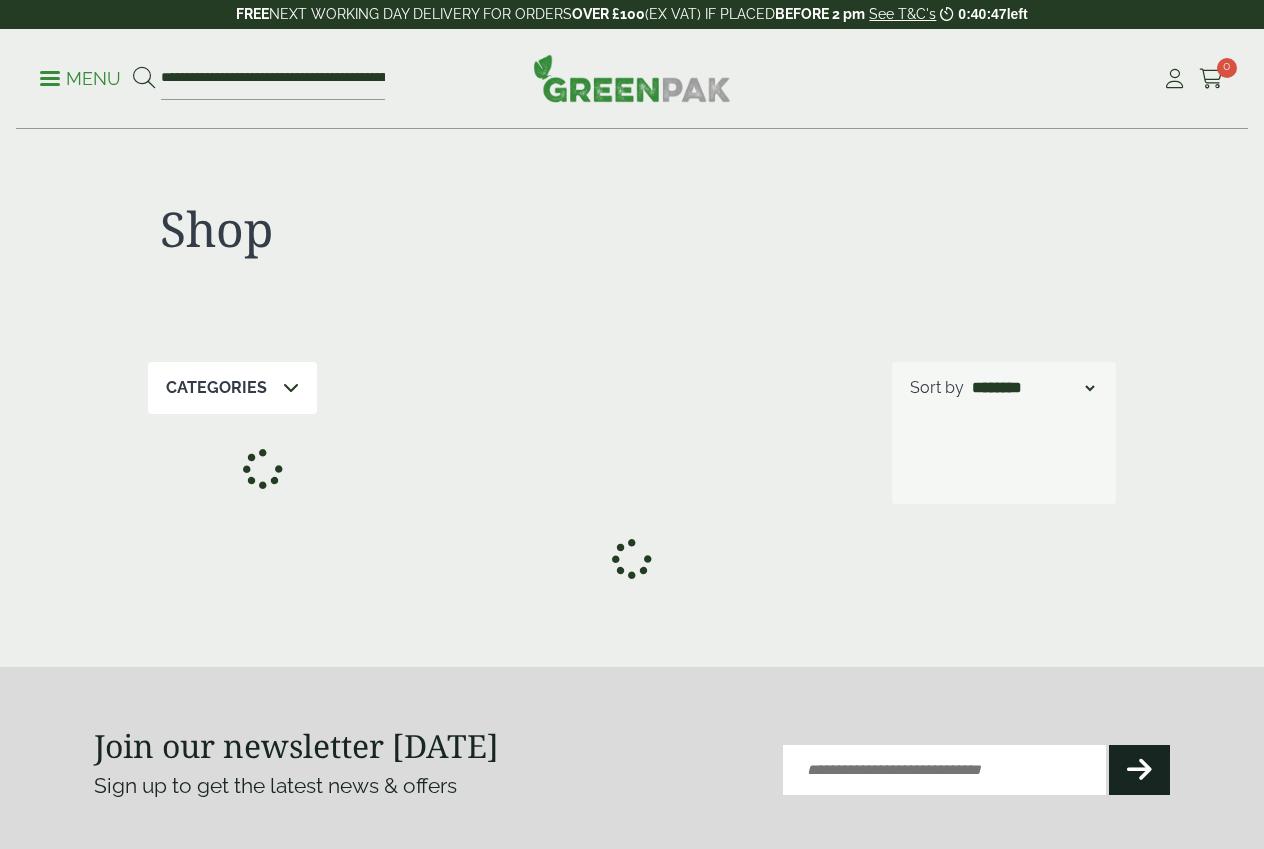 scroll, scrollTop: 0, scrollLeft: 0, axis: both 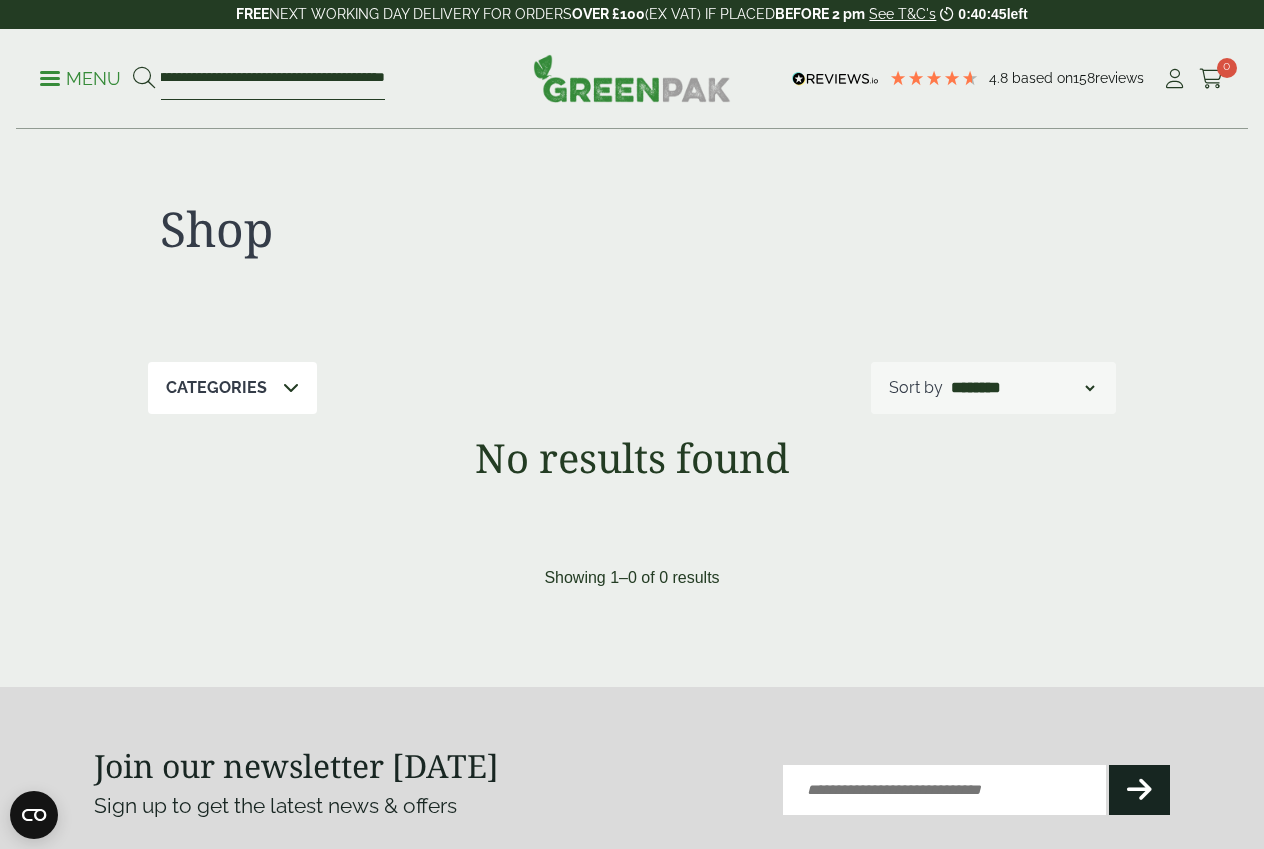 drag, startPoint x: 344, startPoint y: 78, endPoint x: 613, endPoint y: 135, distance: 274.97272 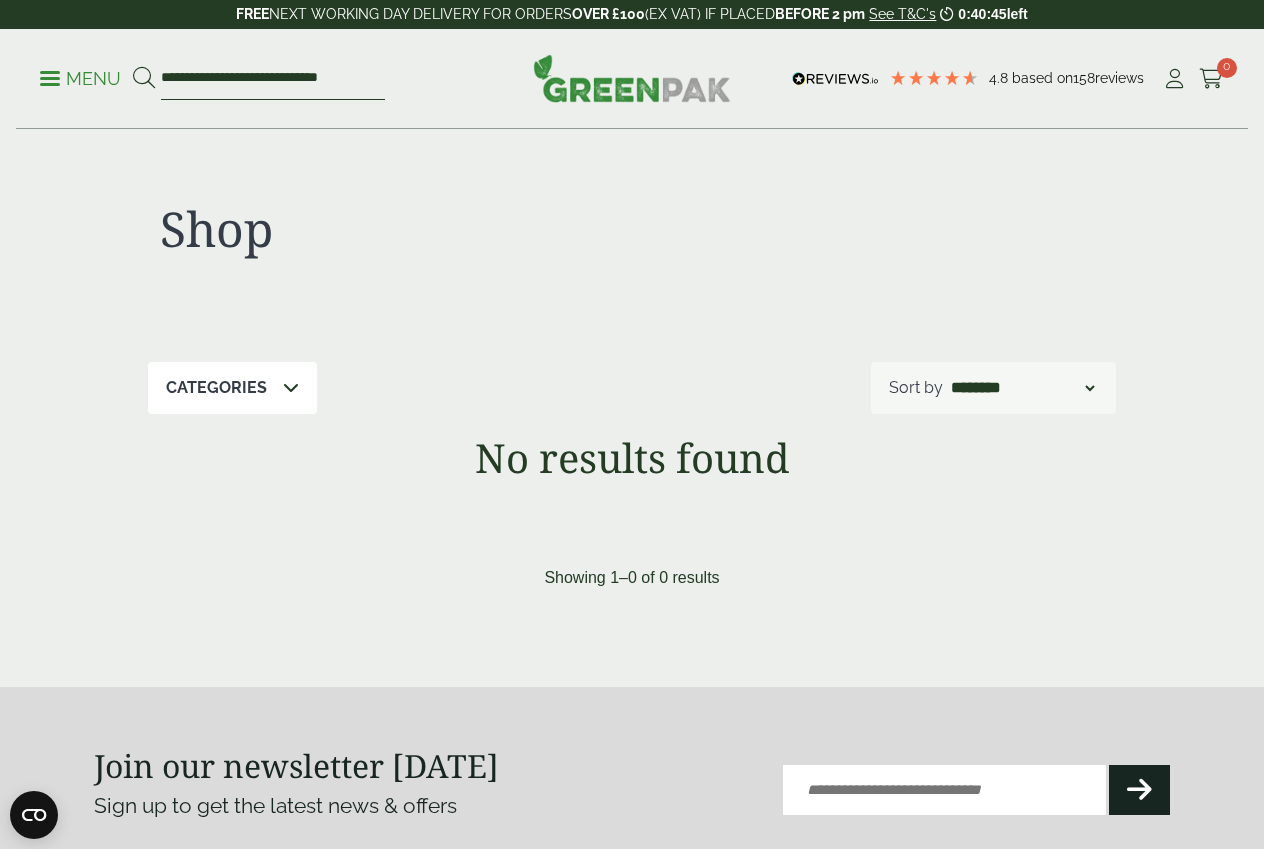 scroll, scrollTop: 0, scrollLeft: 0, axis: both 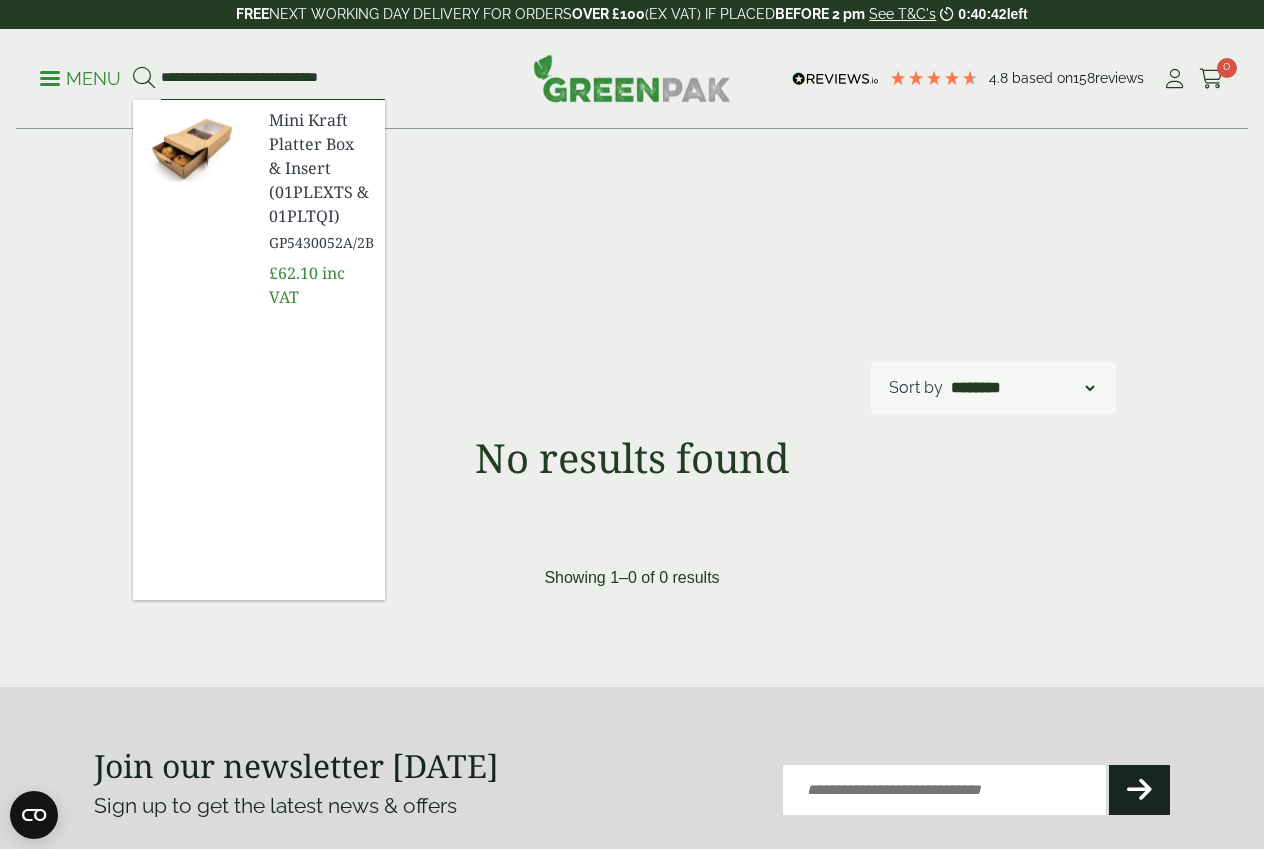 type on "**********" 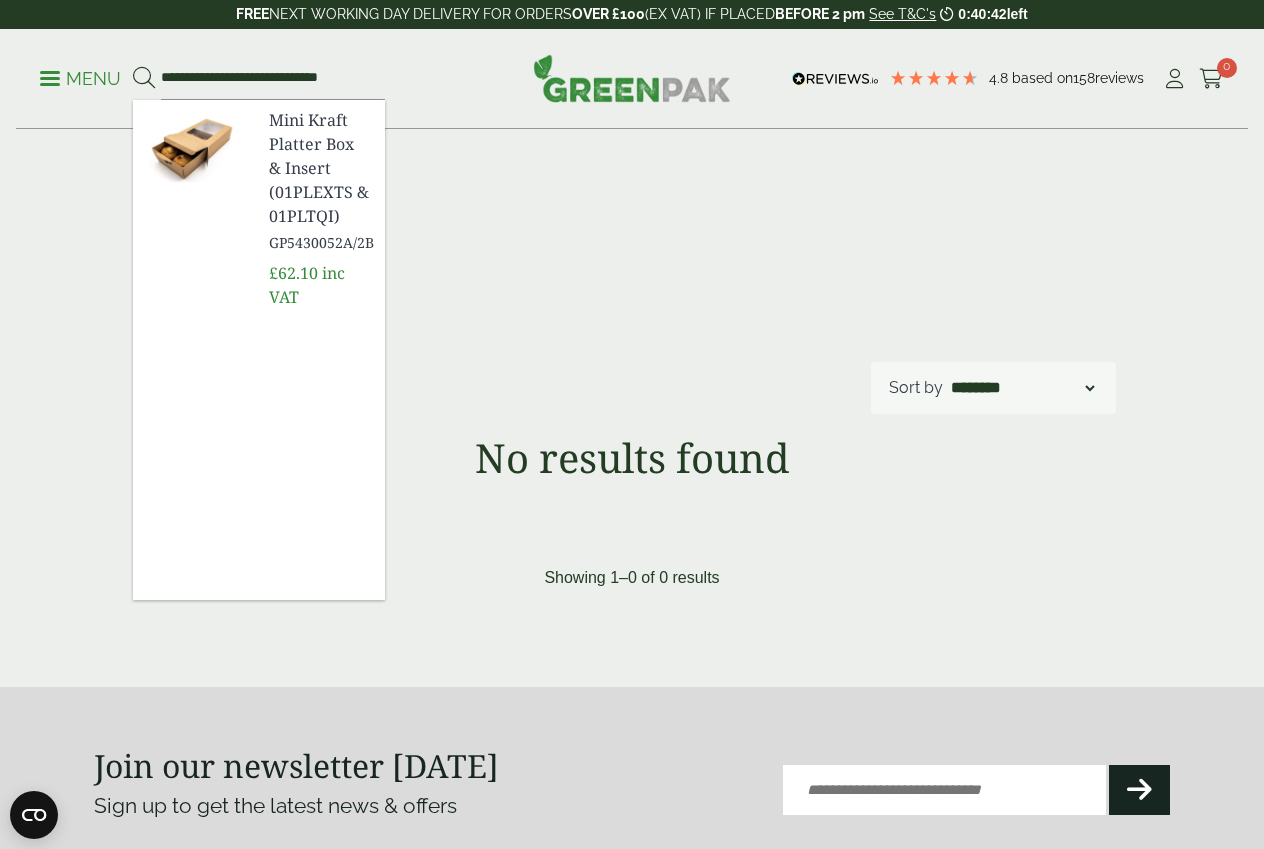 click on "Mini Kraft Platter Box & Insert  (01PLEXTS & 01PLTQI)" at bounding box center [319, 168] 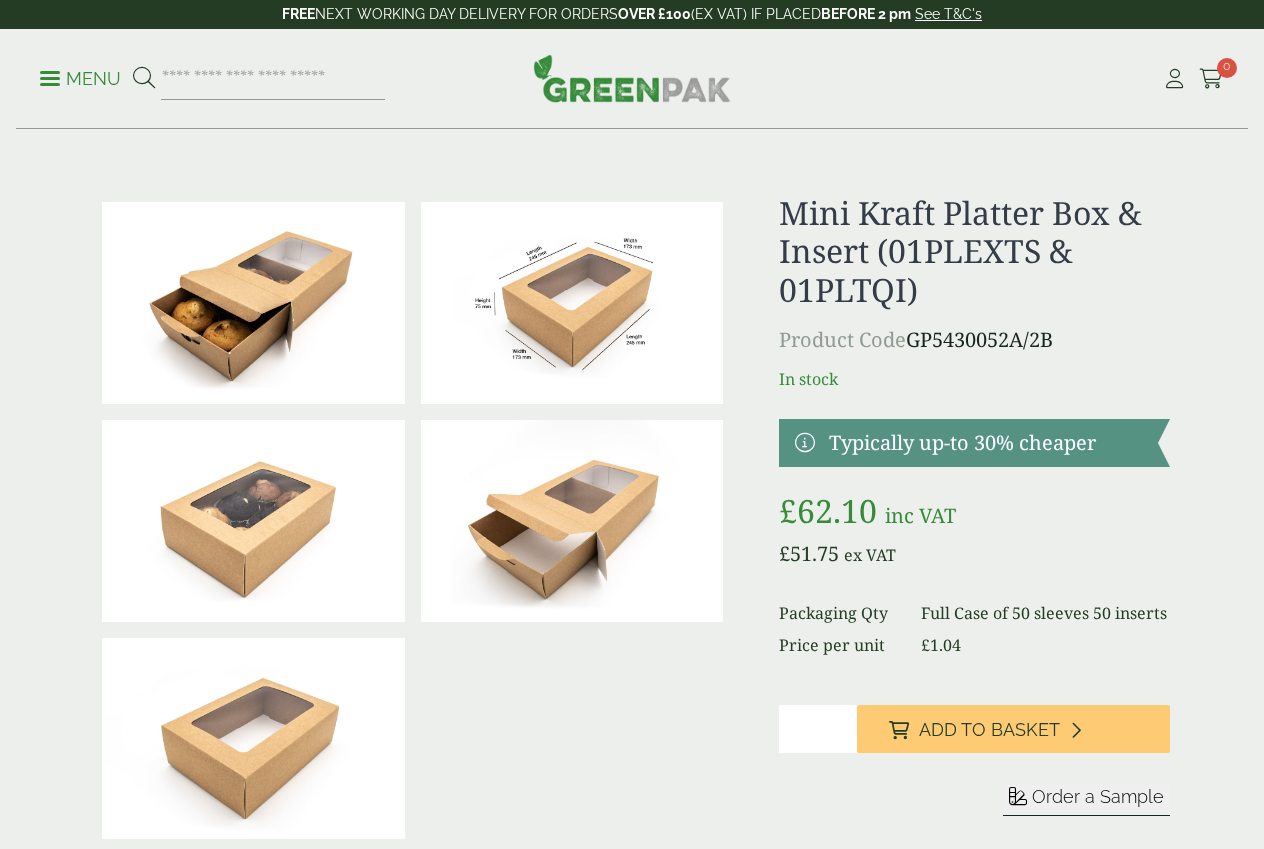 click at bounding box center (273, 79) 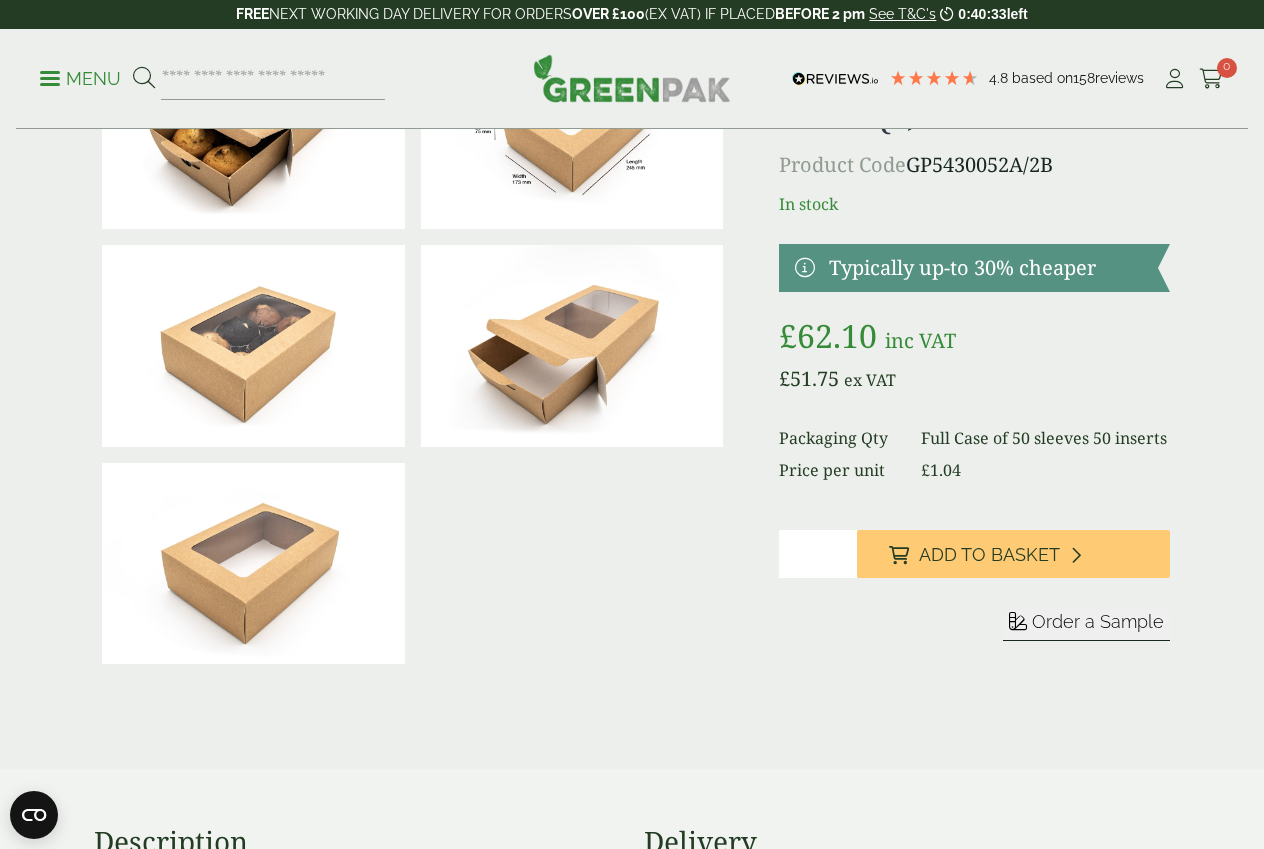 scroll, scrollTop: 167, scrollLeft: 0, axis: vertical 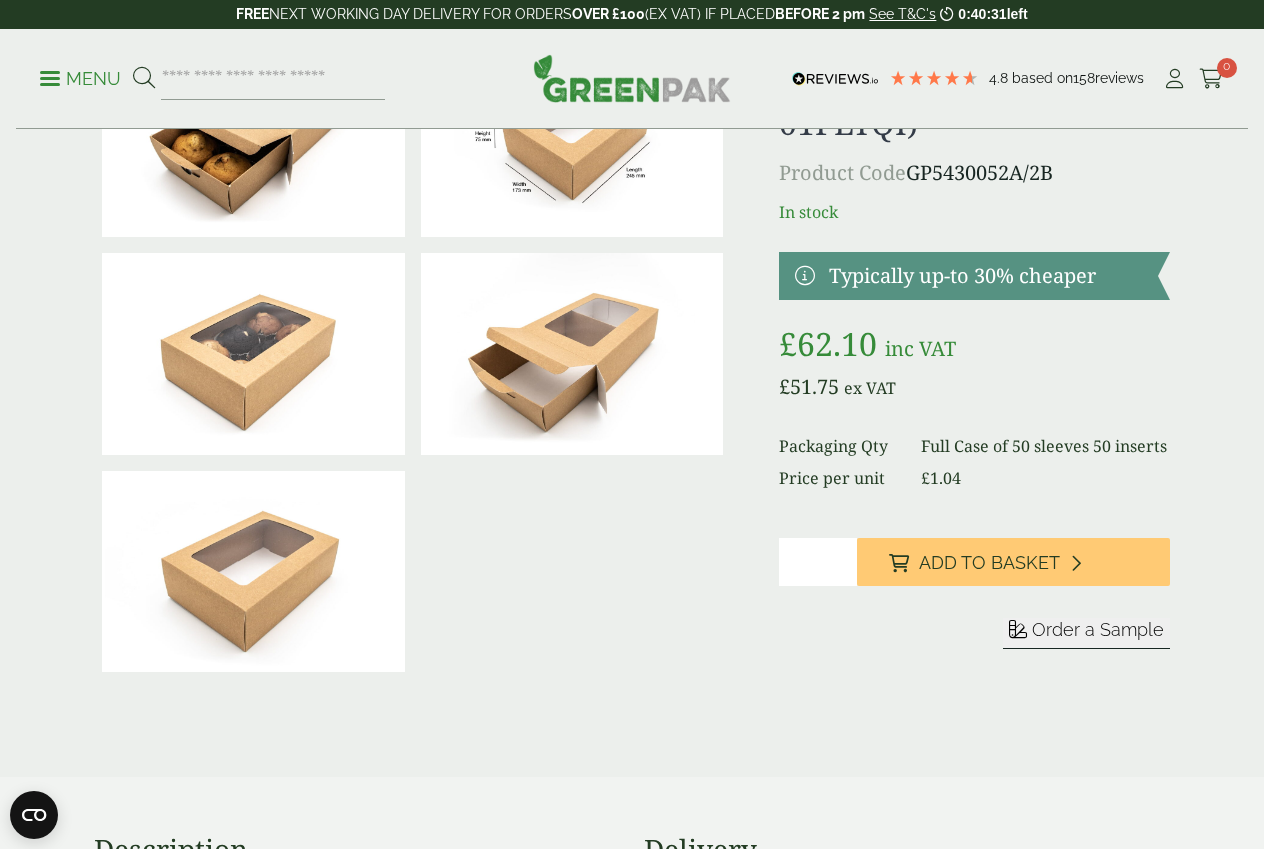 drag, startPoint x: 805, startPoint y: 563, endPoint x: 744, endPoint y: 558, distance: 61.204575 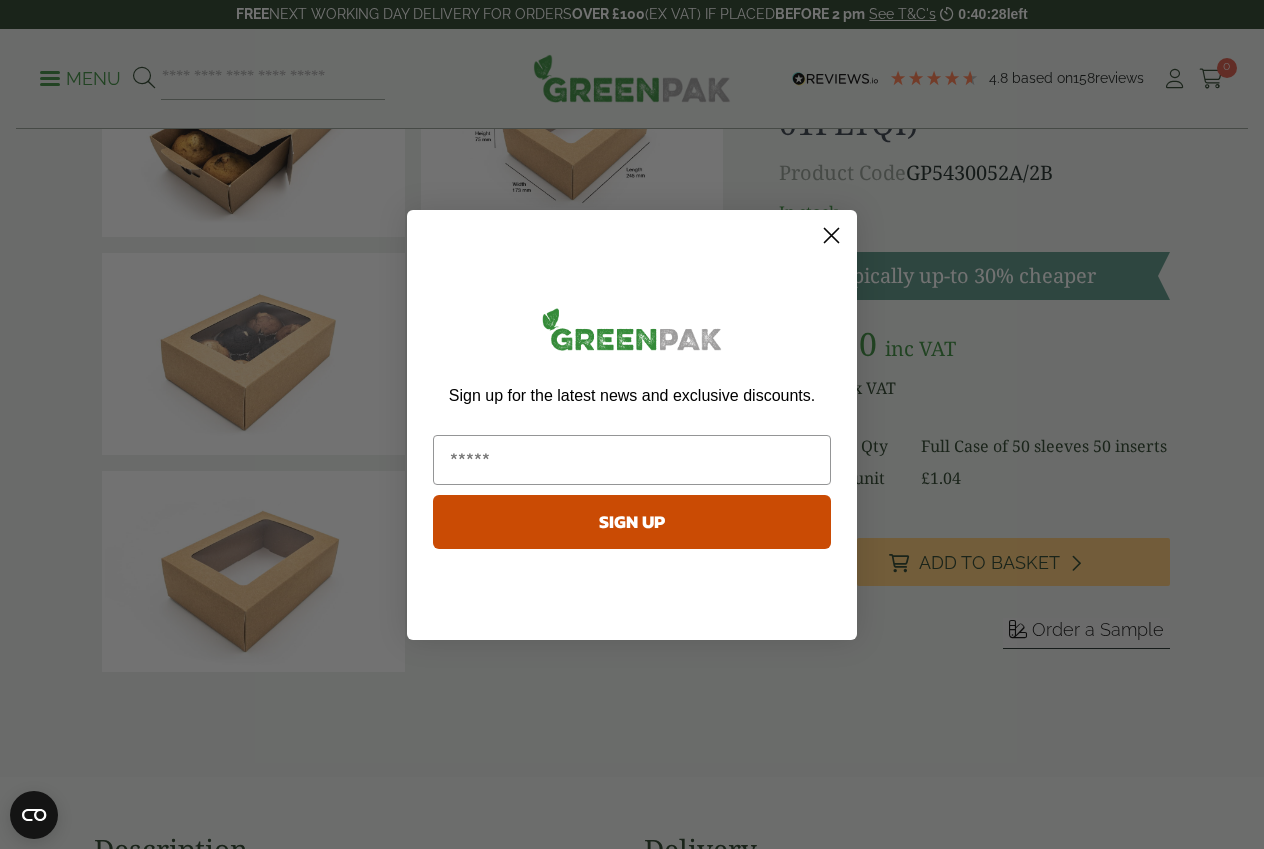 click 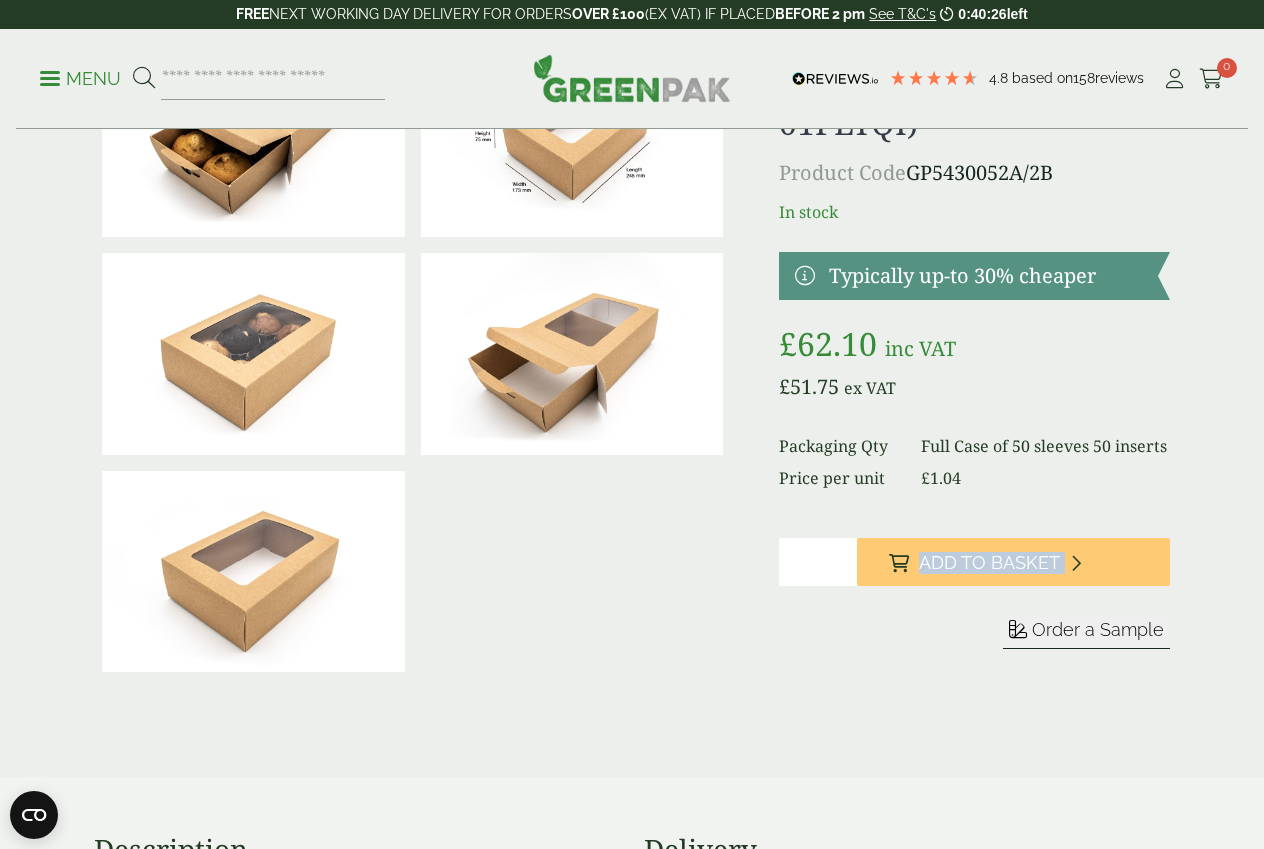 drag, startPoint x: 797, startPoint y: 588, endPoint x: 783, endPoint y: 567, distance: 25.23886 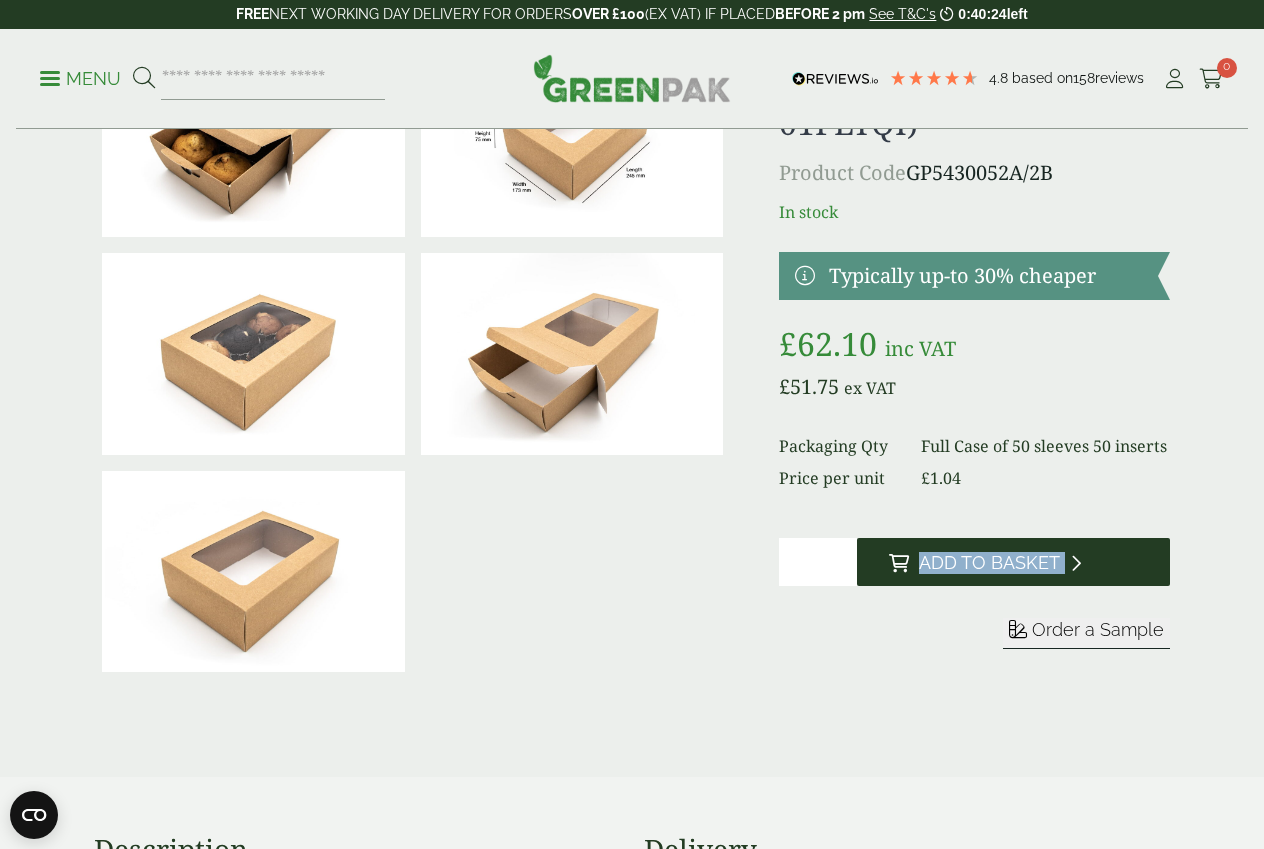 click on "Add to Basket" at bounding box center [989, 563] 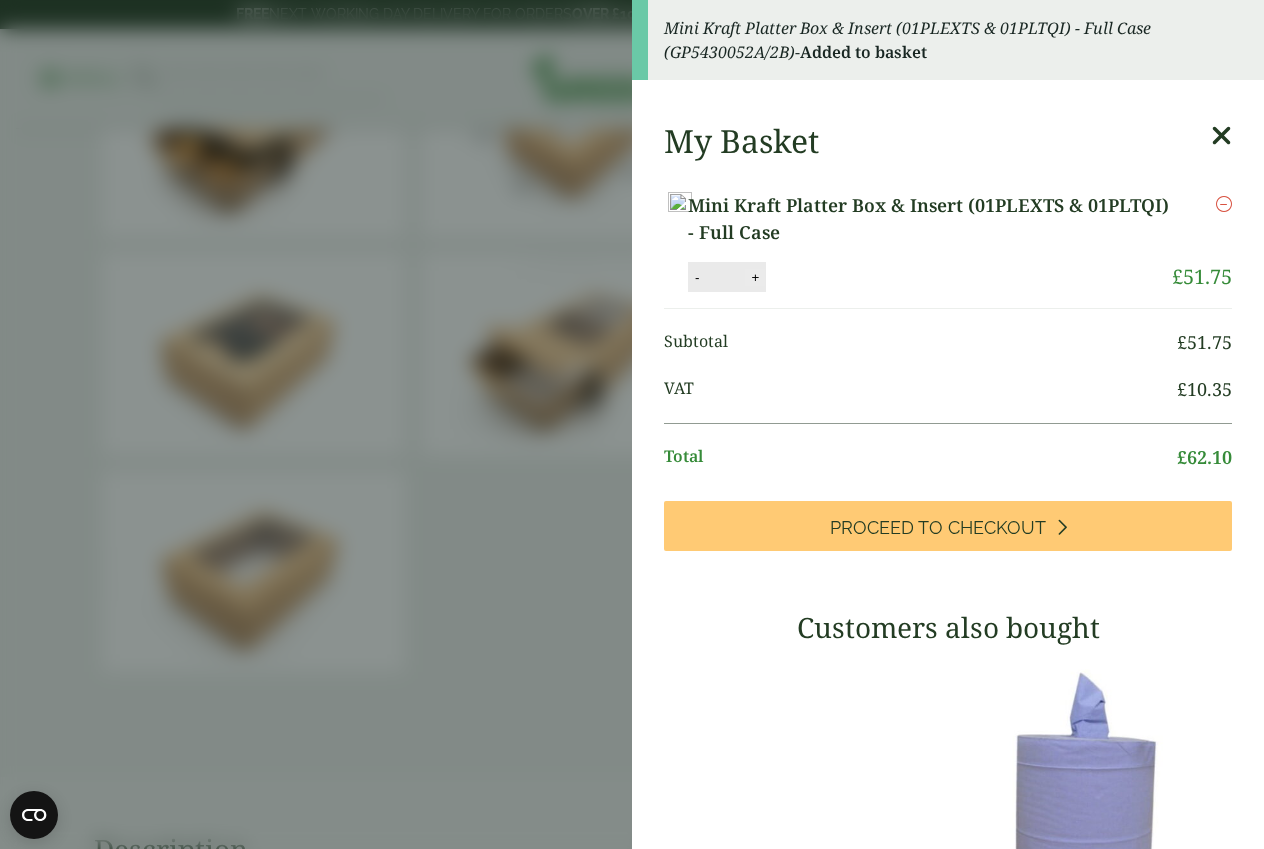 click on "+" at bounding box center [755, 277] 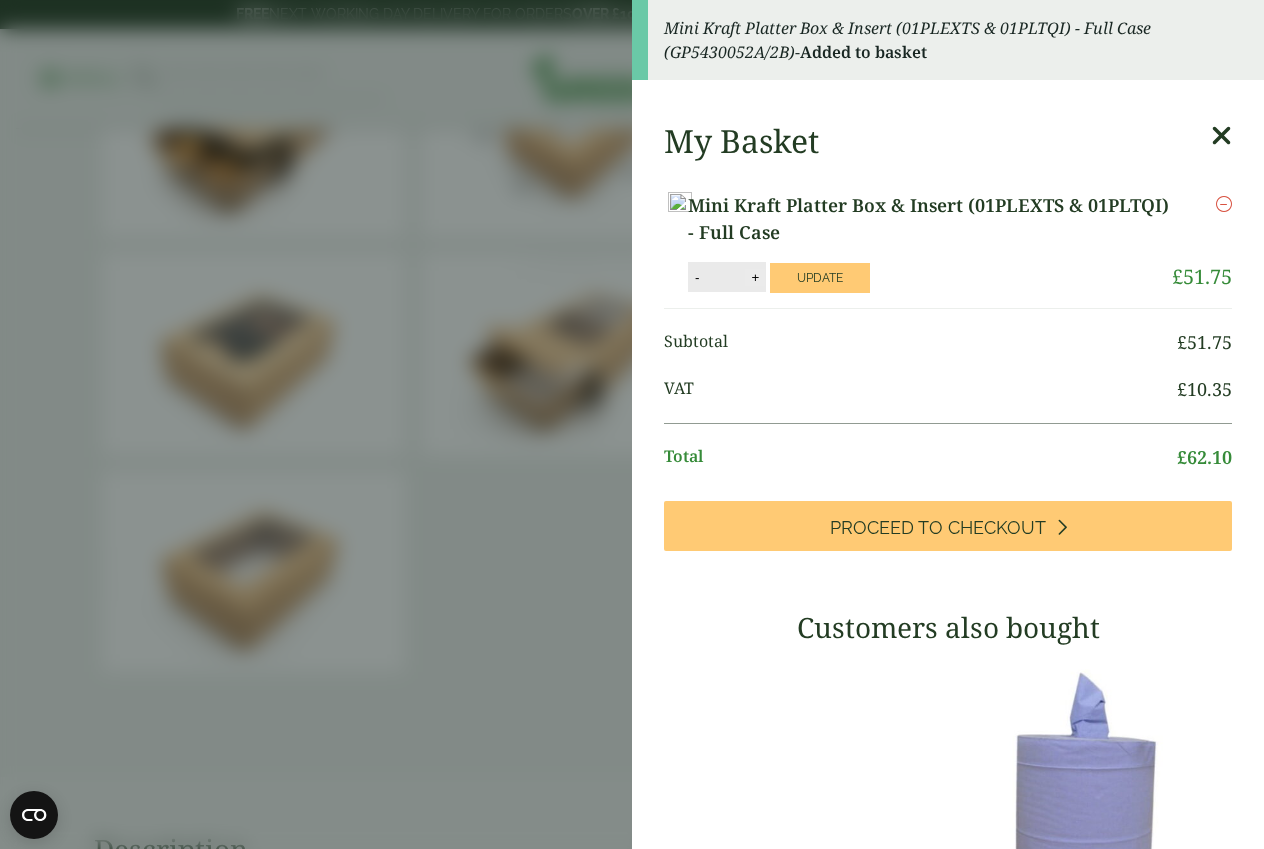 click on "+" at bounding box center [755, 277] 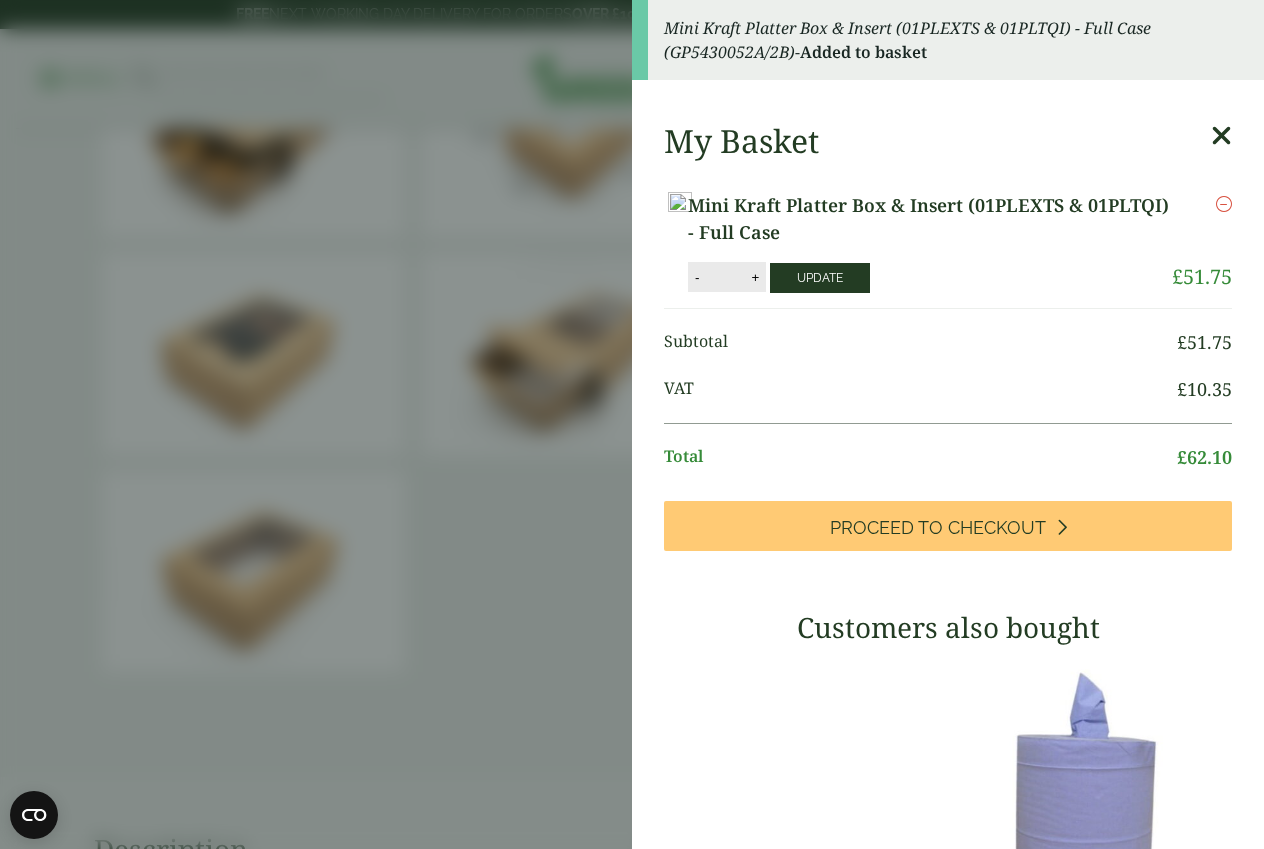 click on "Update" at bounding box center [820, 278] 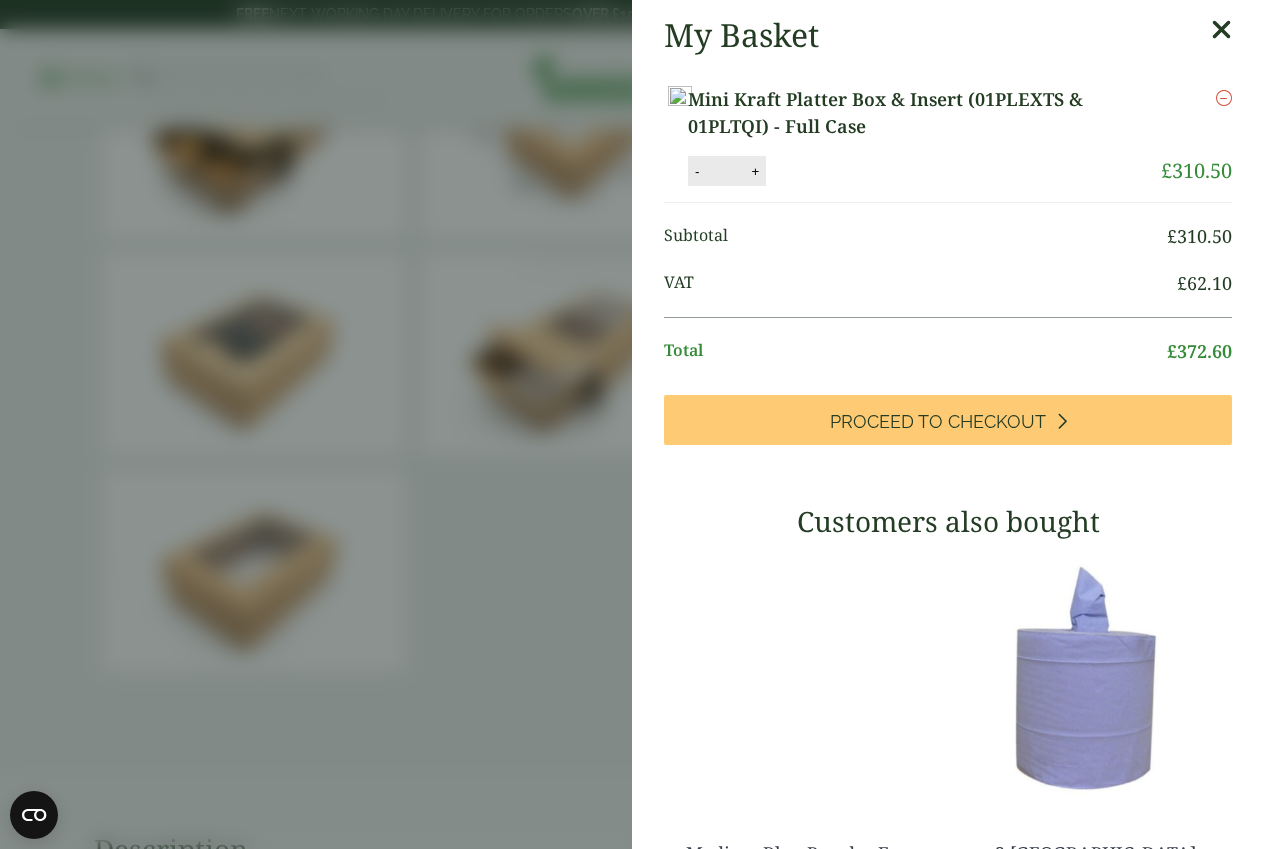 drag, startPoint x: 1234, startPoint y: 368, endPoint x: 1164, endPoint y: 369, distance: 70.00714 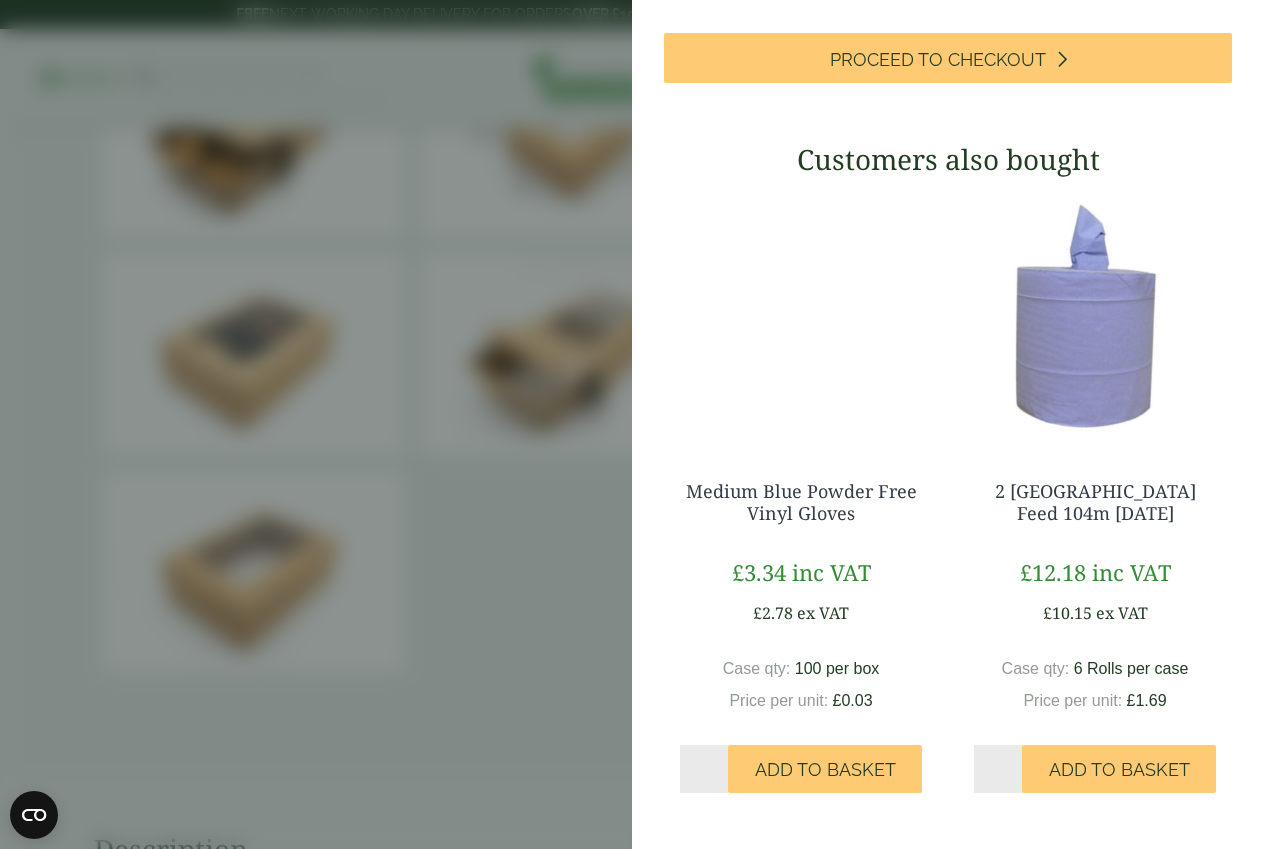 scroll, scrollTop: 0, scrollLeft: 0, axis: both 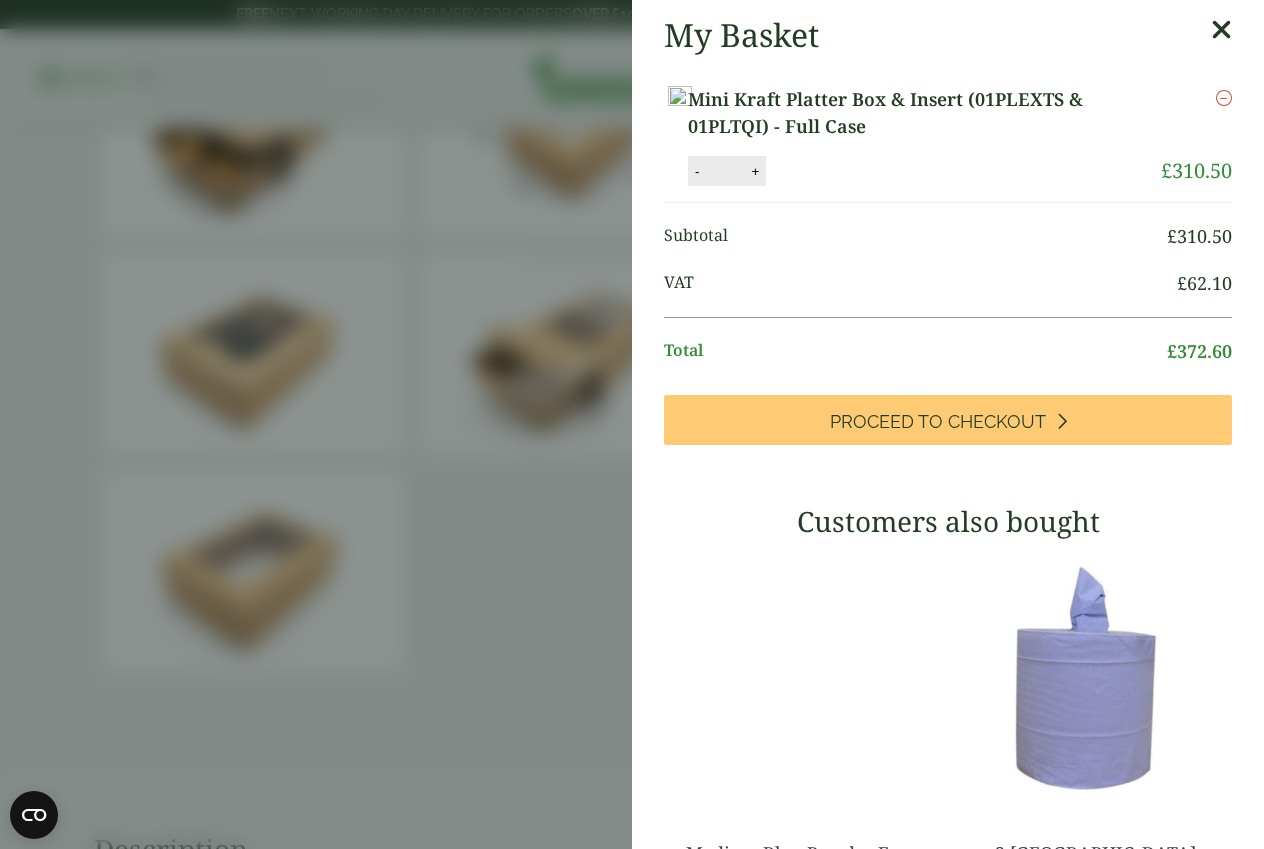 click at bounding box center (1221, 30) 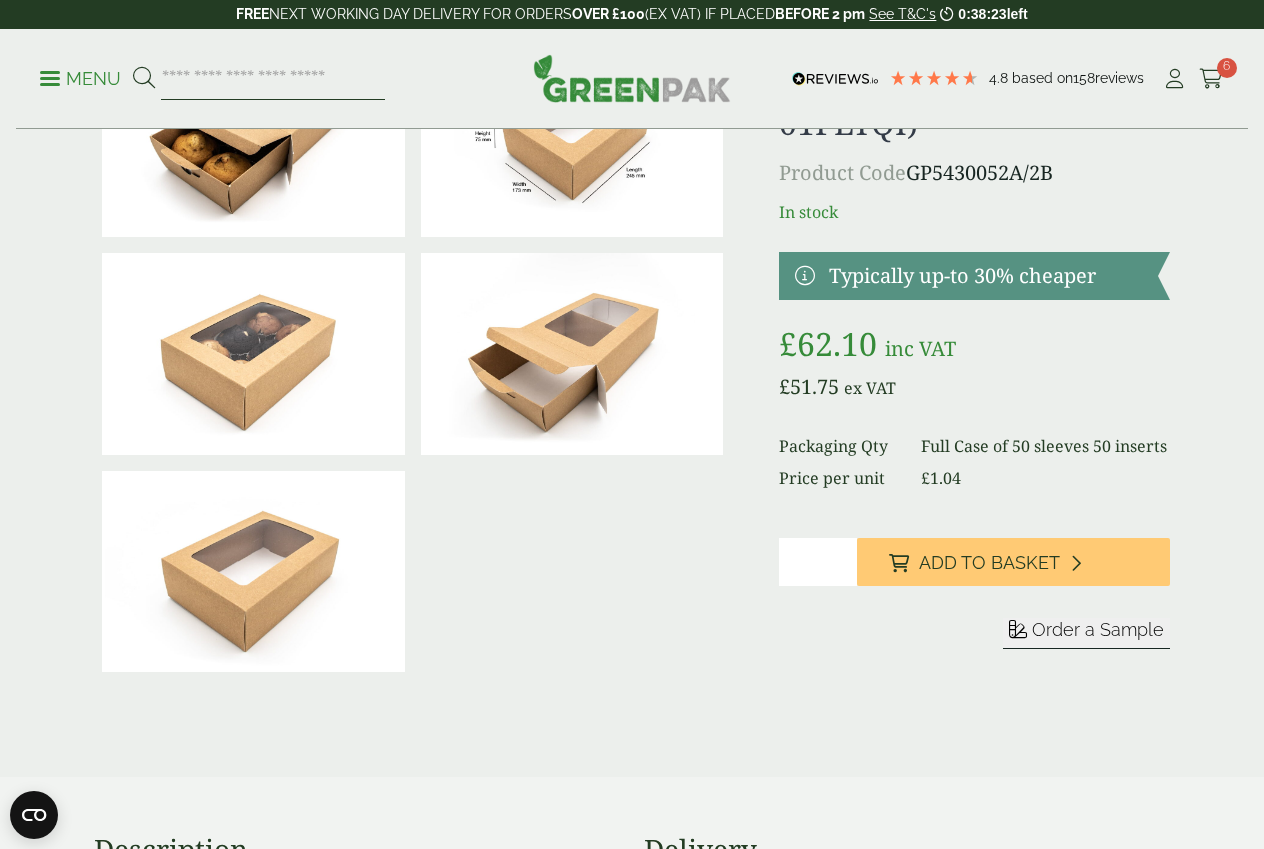 click at bounding box center (273, 79) 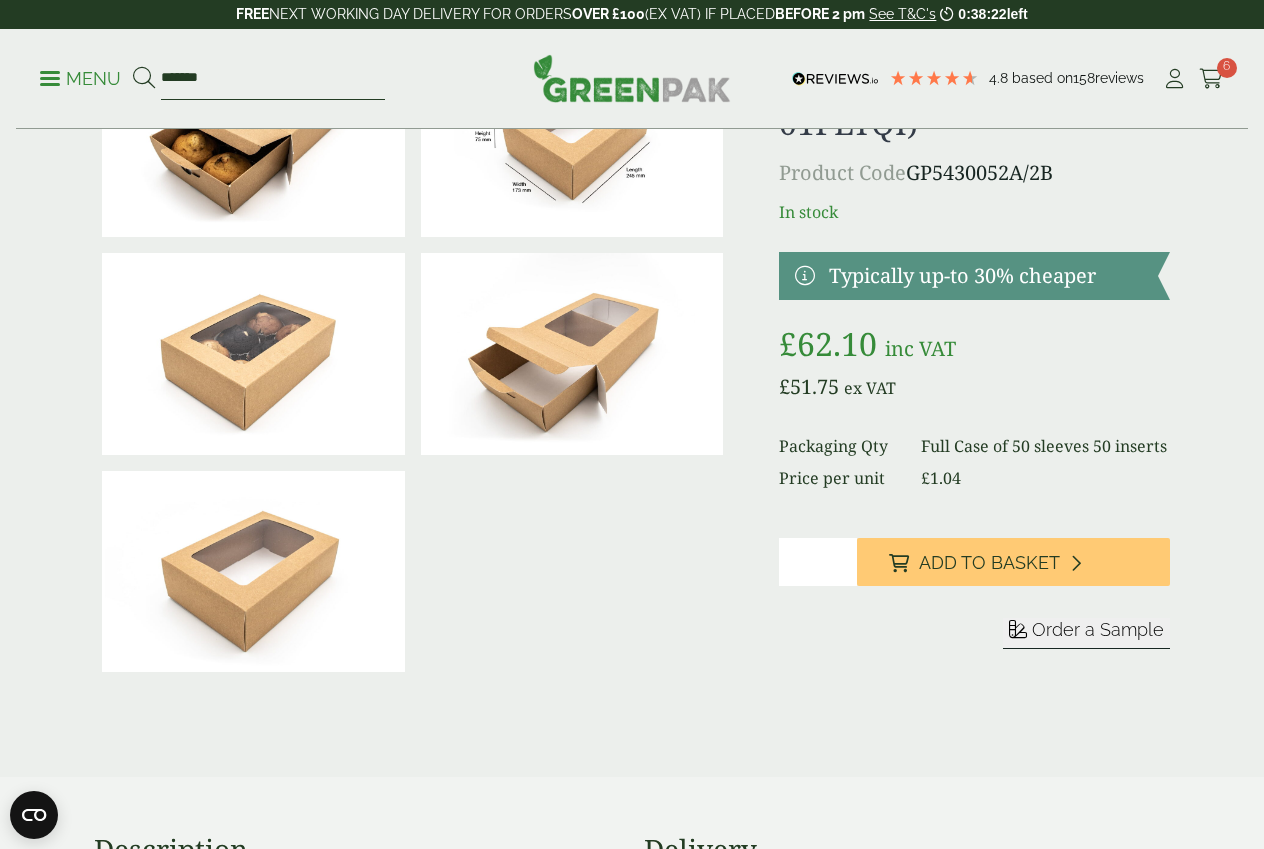 type on "*******" 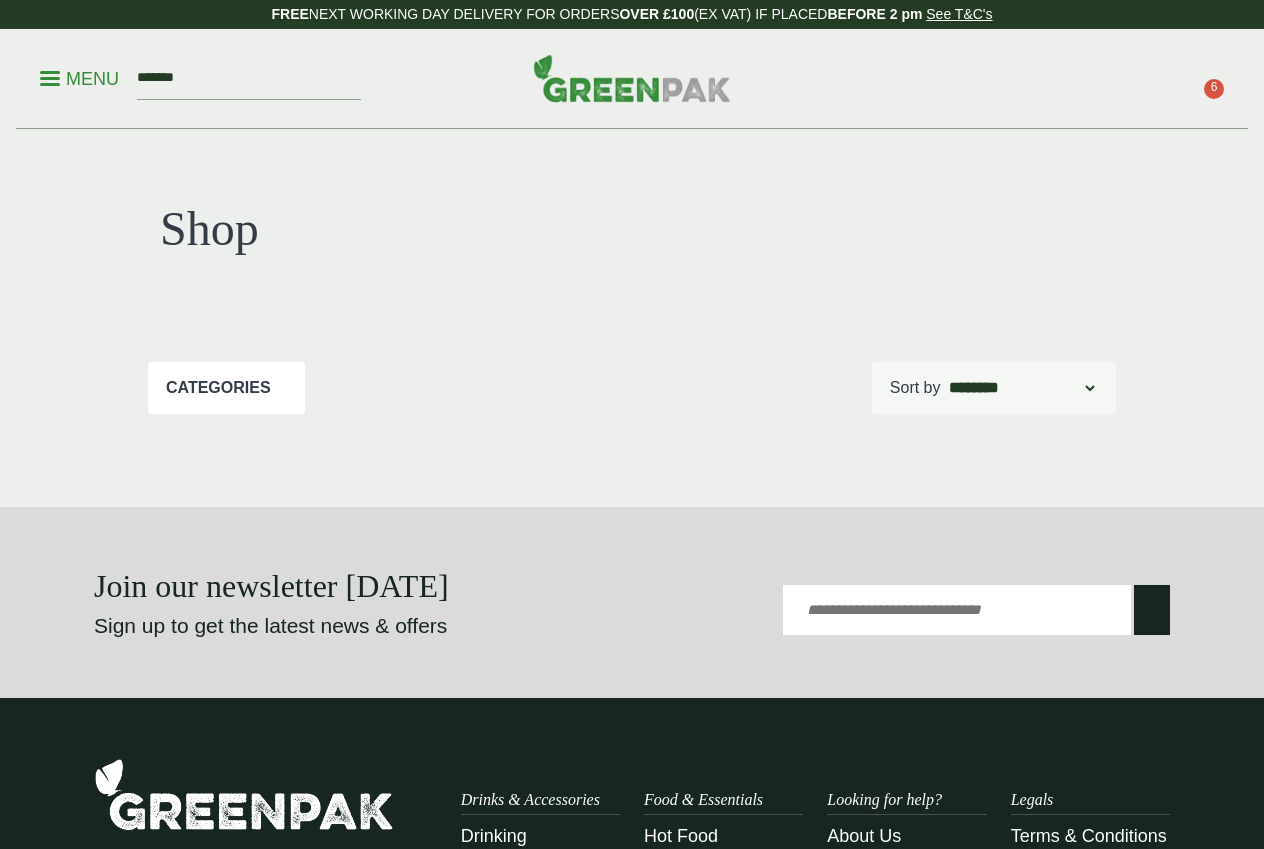 scroll, scrollTop: 0, scrollLeft: 0, axis: both 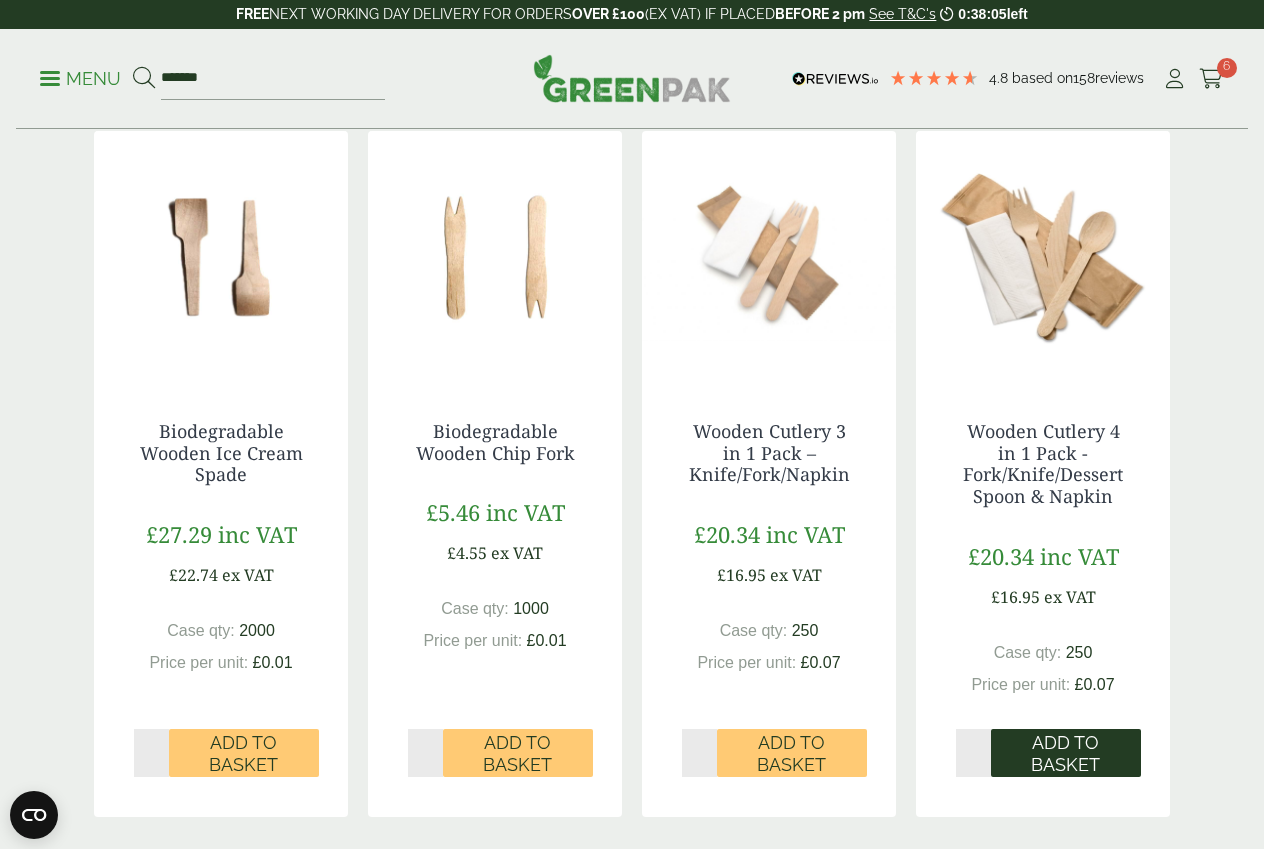 click on "Add to Basket" at bounding box center [1066, 753] 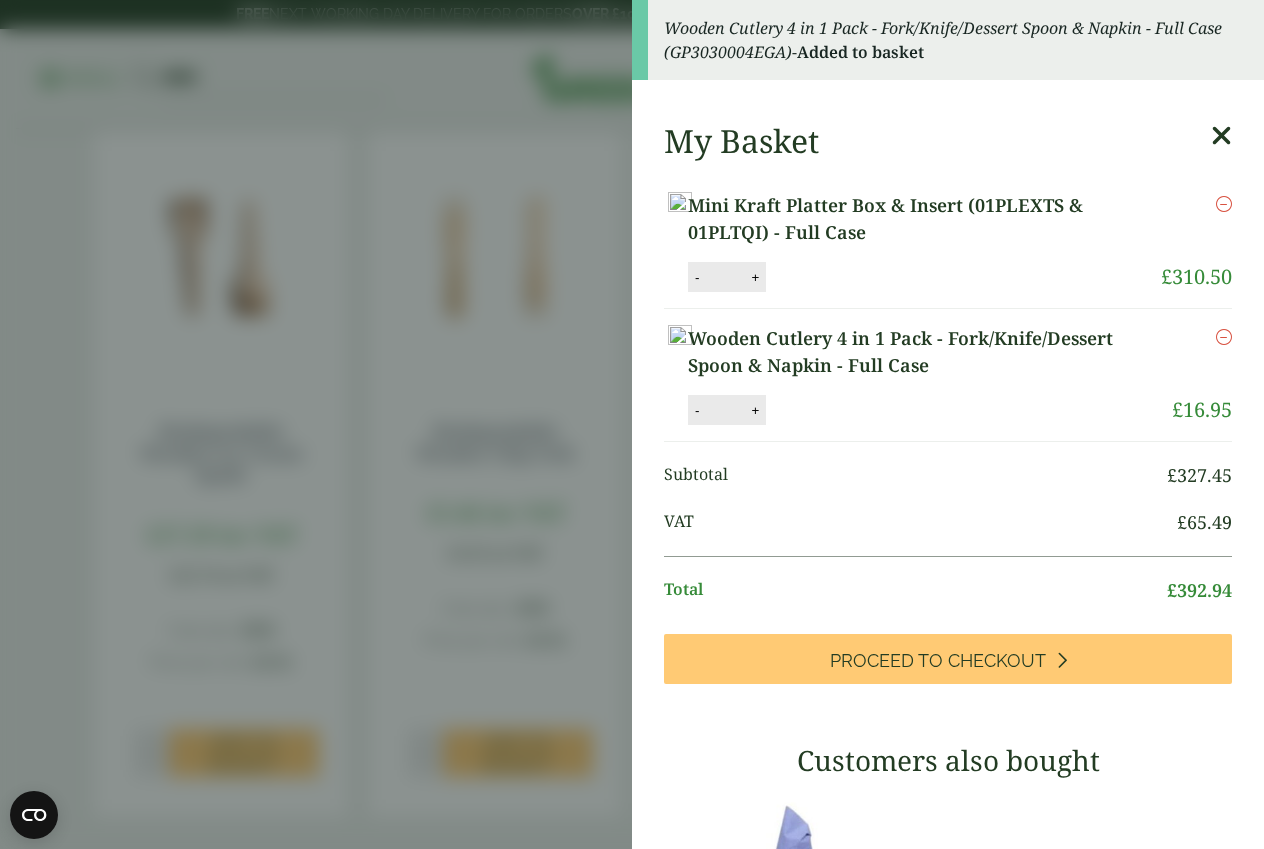 click at bounding box center (1221, 136) 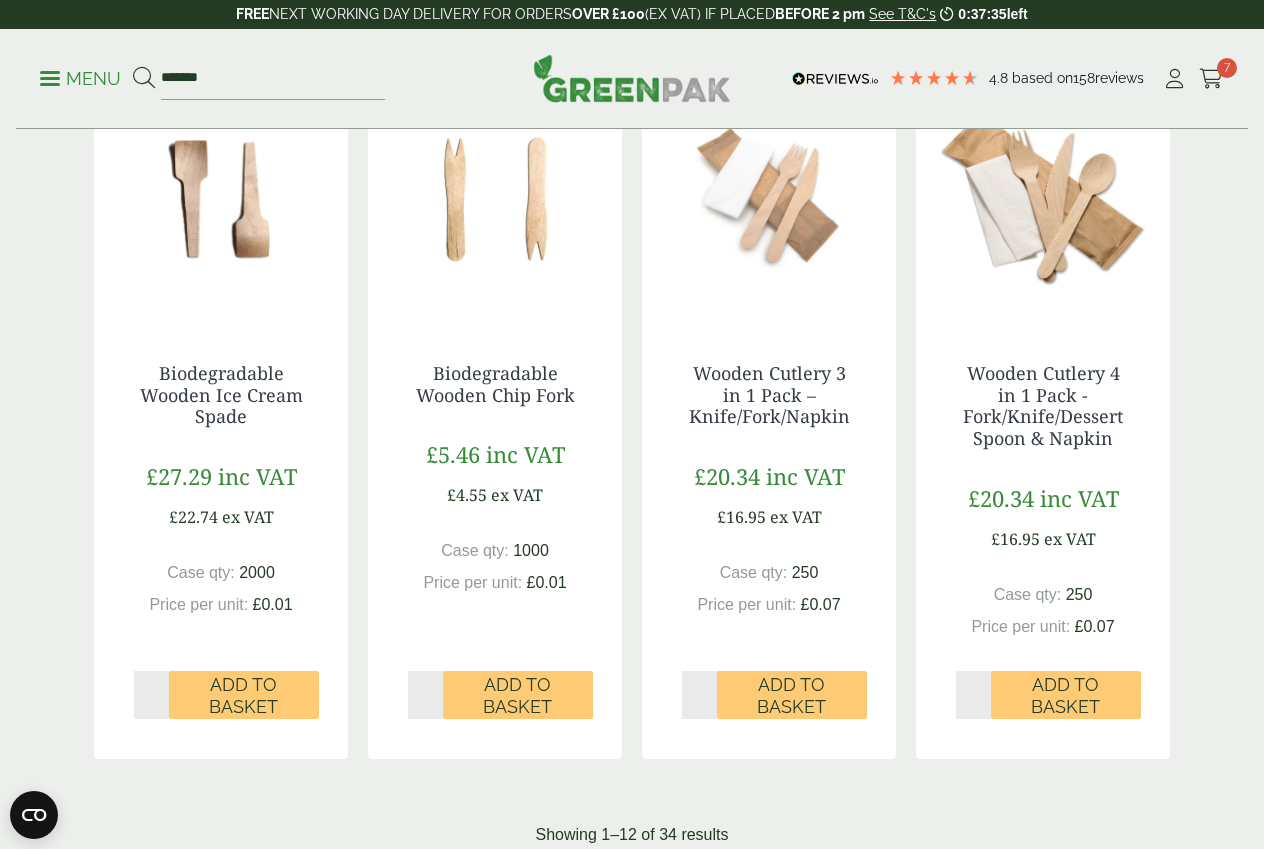 scroll, scrollTop: 1730, scrollLeft: 0, axis: vertical 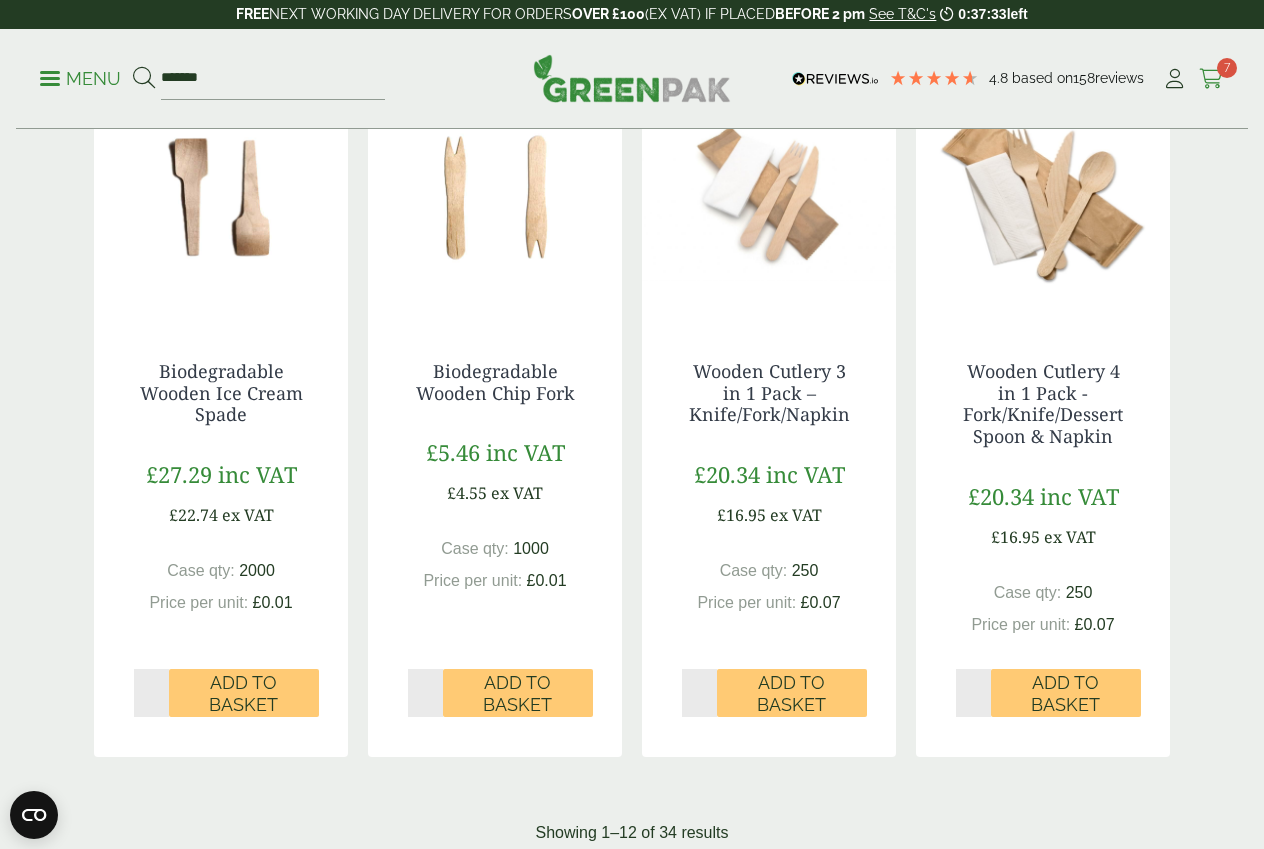 click at bounding box center (1211, 79) 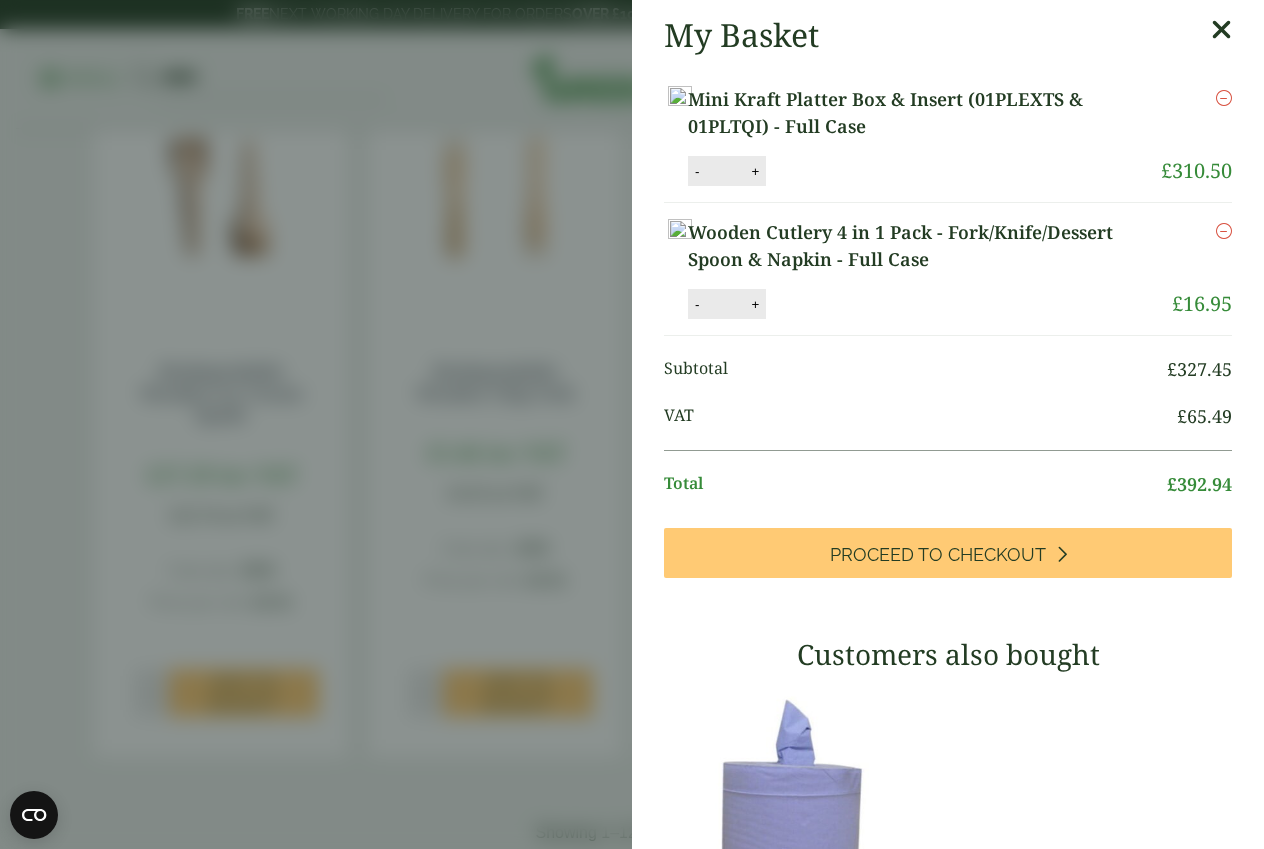 scroll, scrollTop: 0, scrollLeft: 0, axis: both 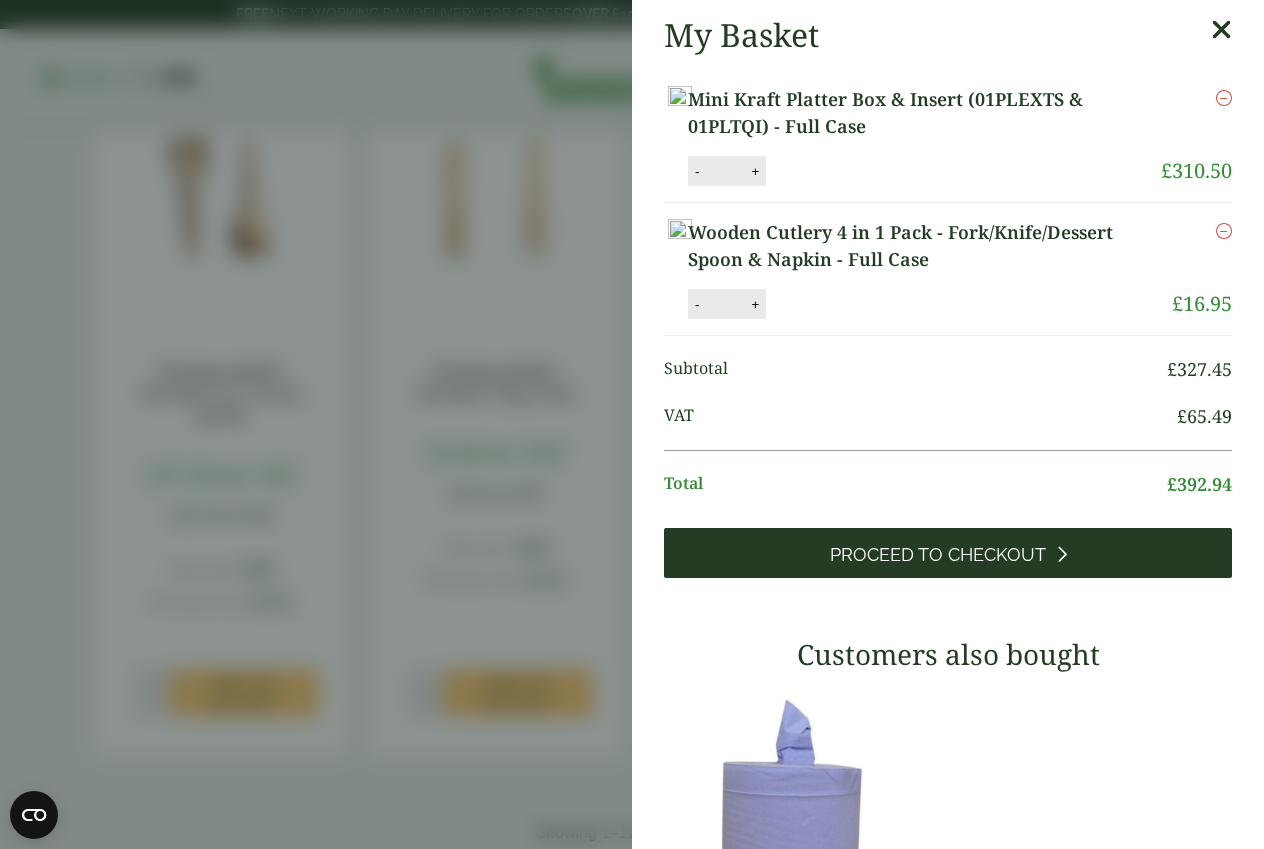 click on "Proceed to Checkout" at bounding box center (938, 555) 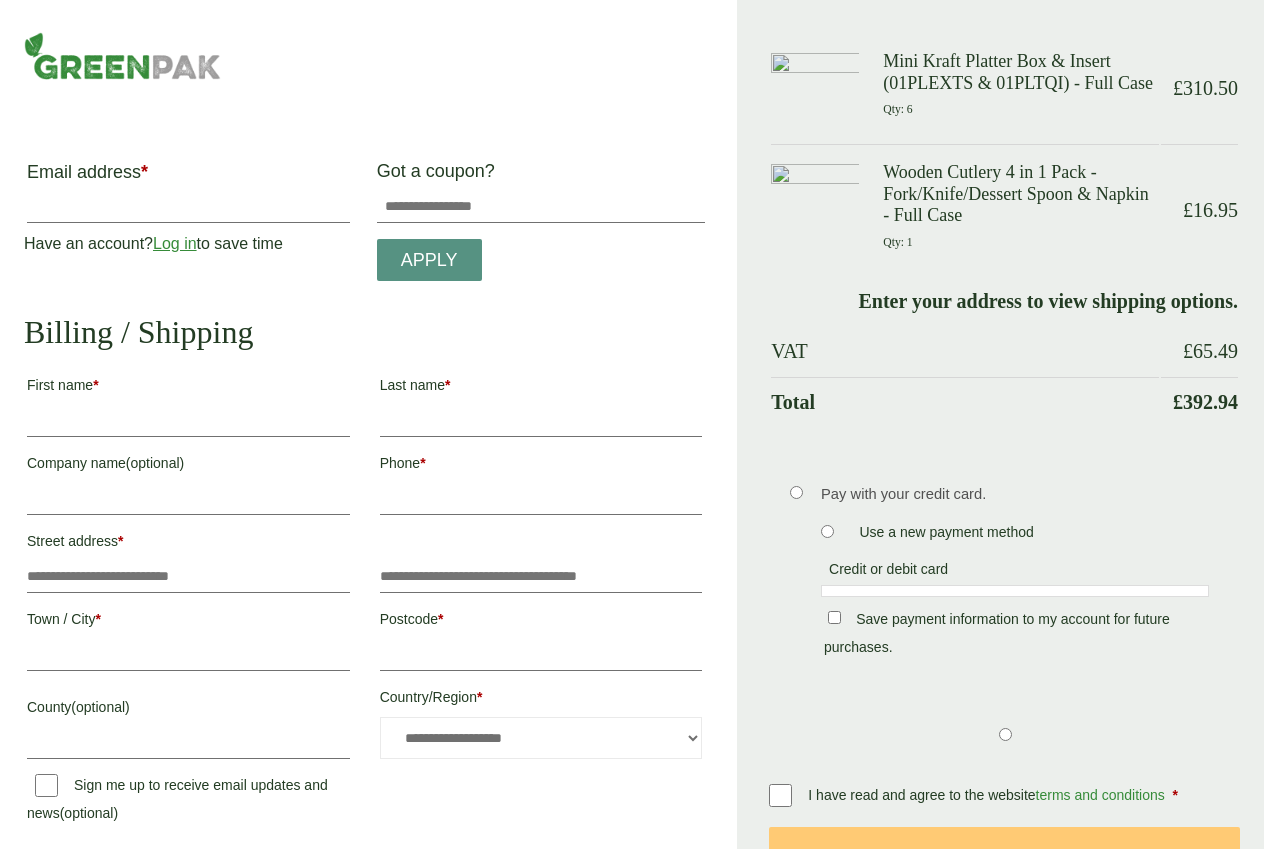 scroll, scrollTop: 0, scrollLeft: 0, axis: both 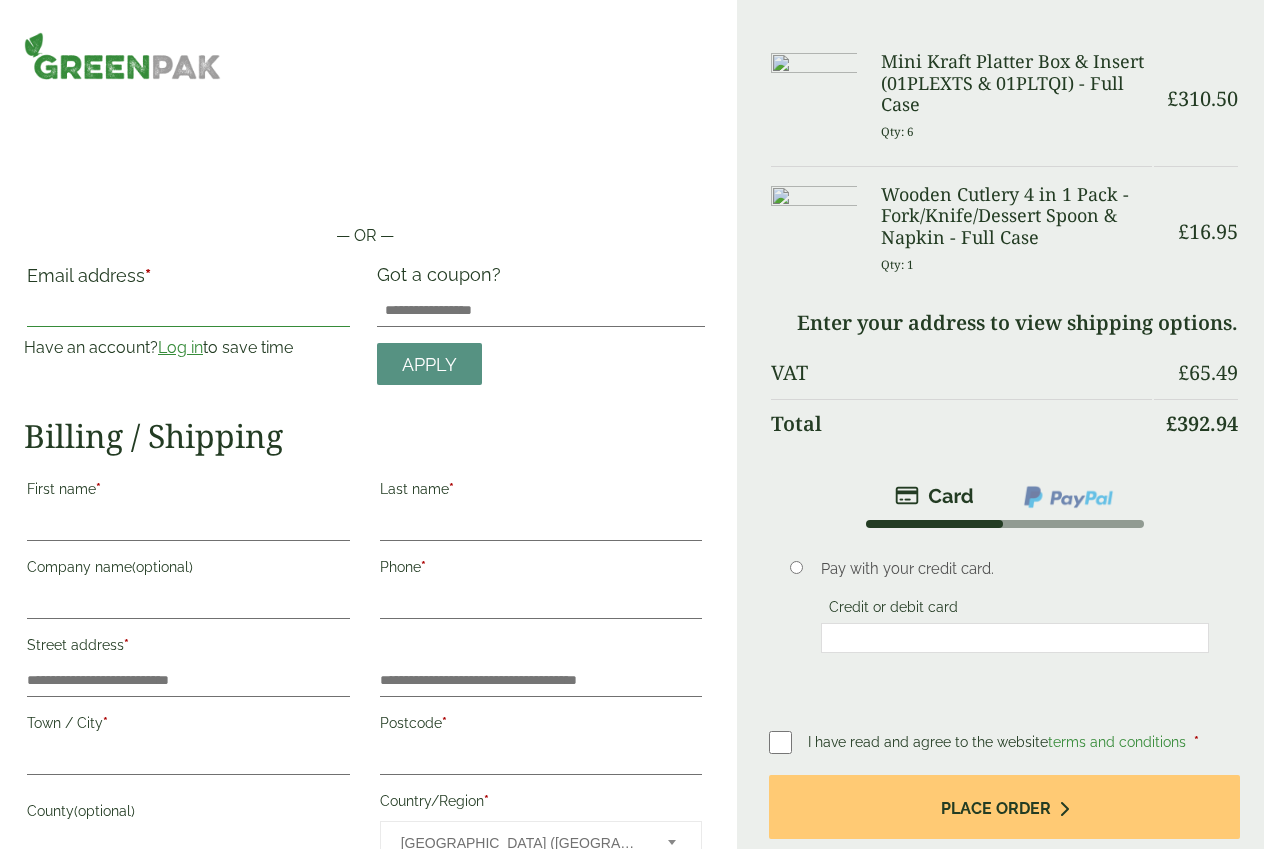 click on "Email address  *" at bounding box center (188, 311) 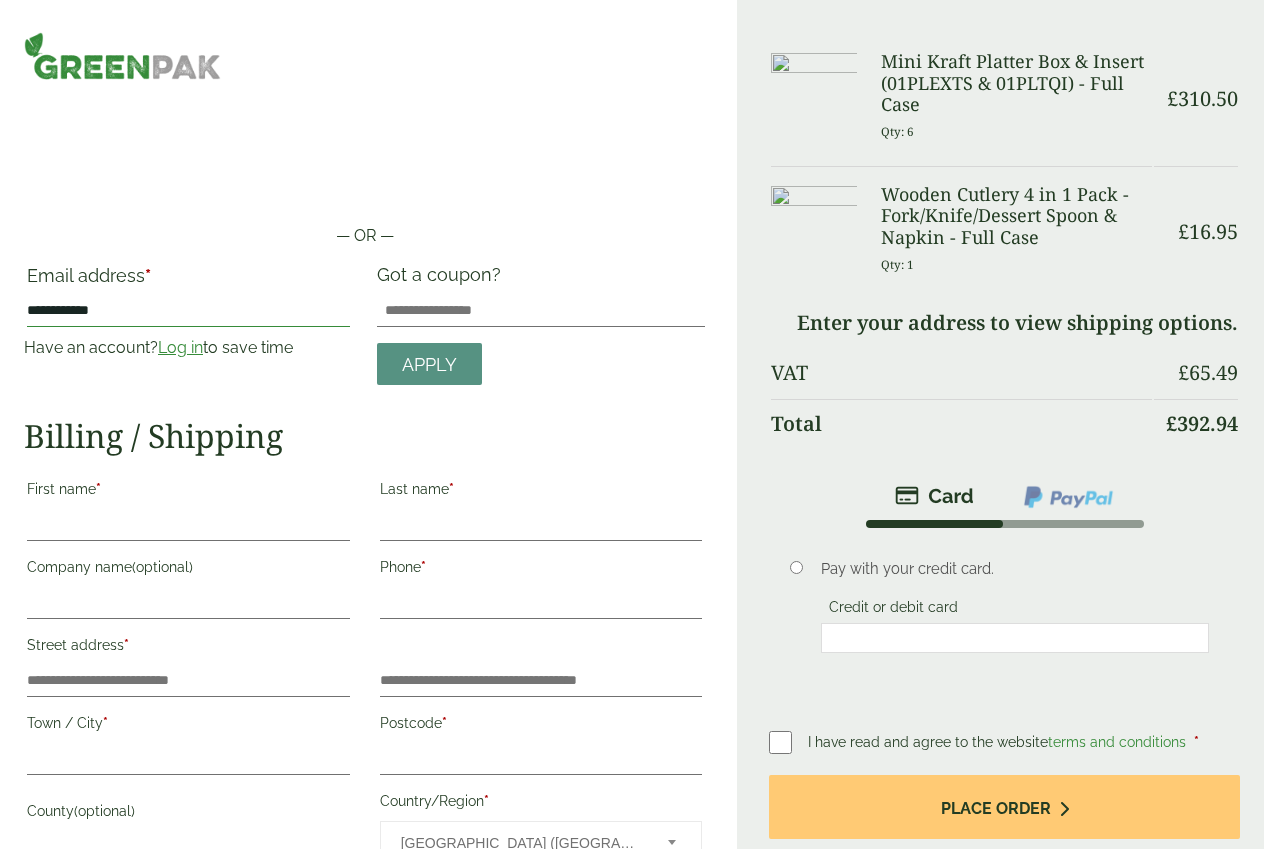 type on "**********" 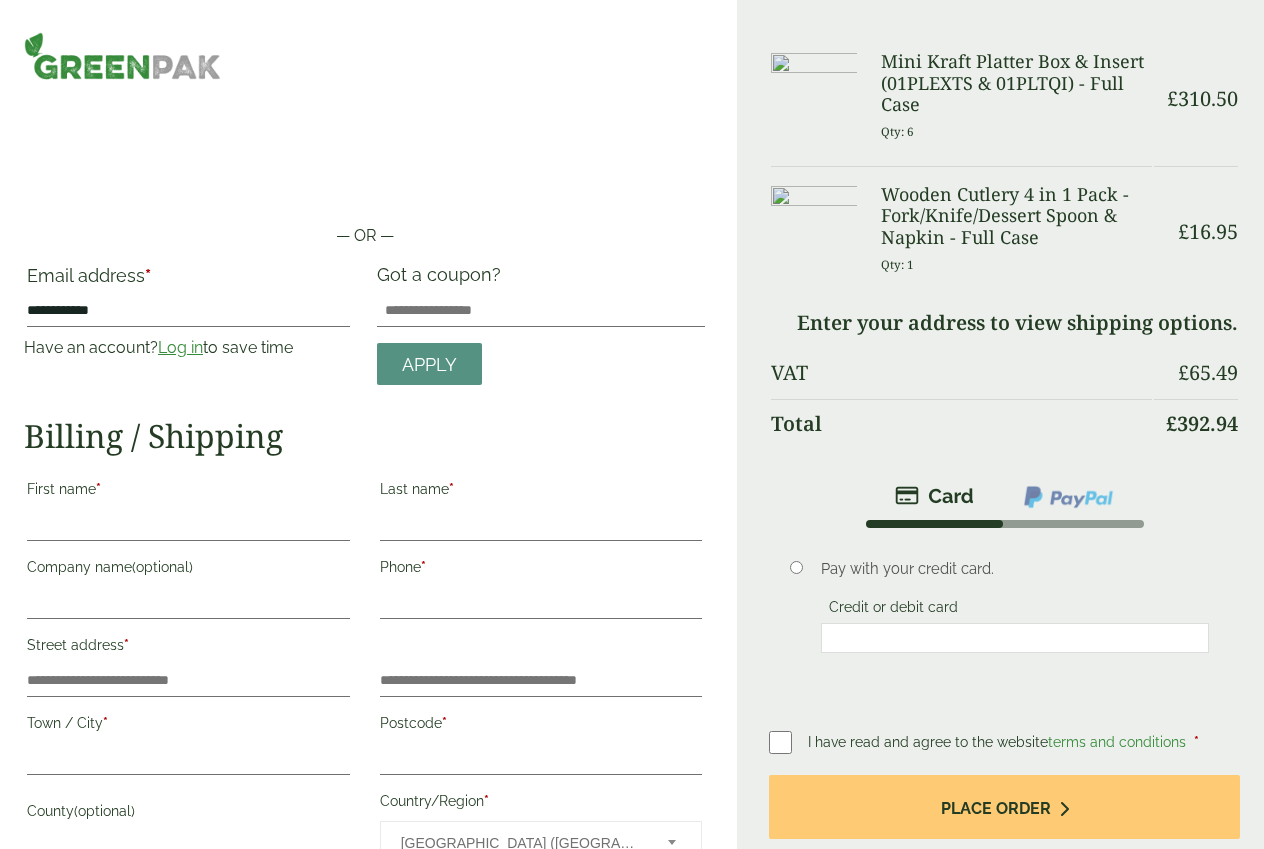 click on "Log in" at bounding box center (180, 347) 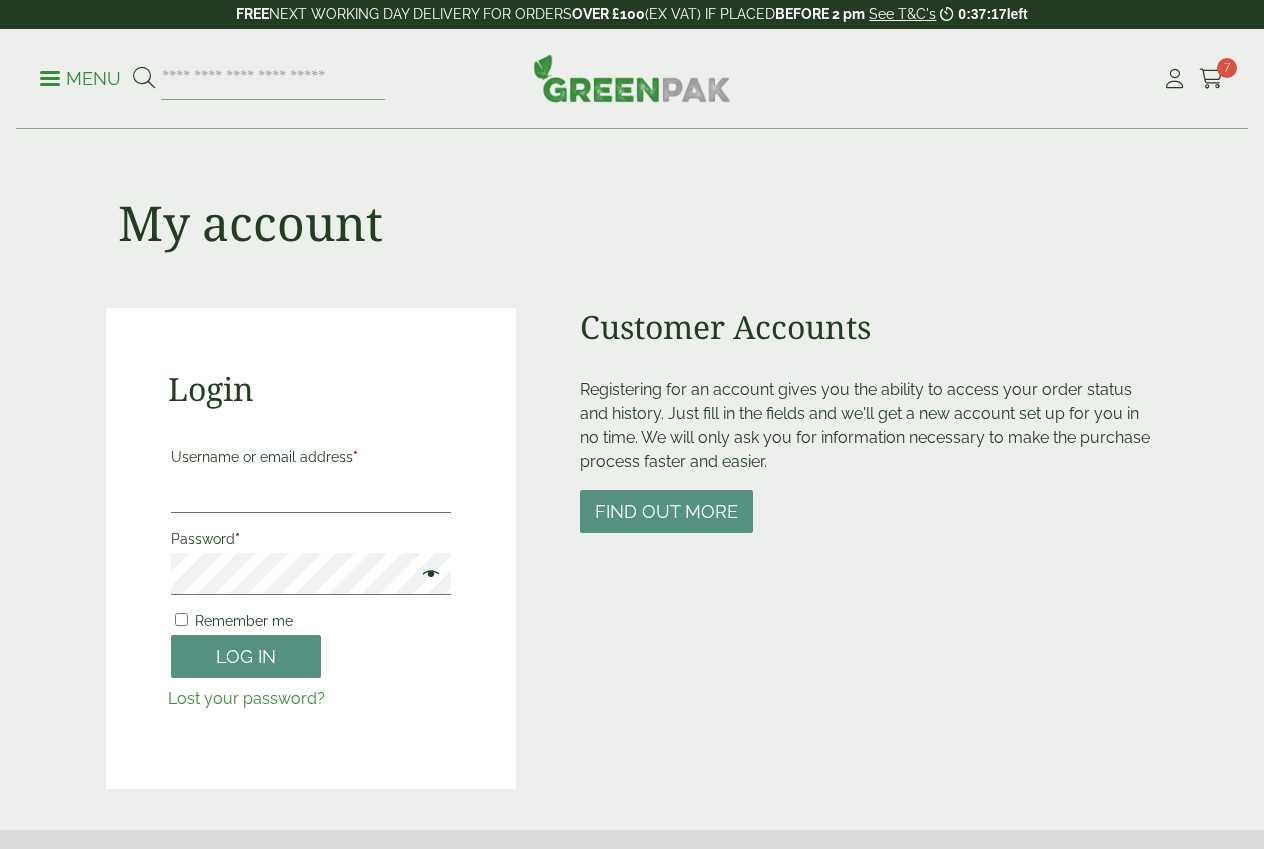 scroll, scrollTop: 0, scrollLeft: 0, axis: both 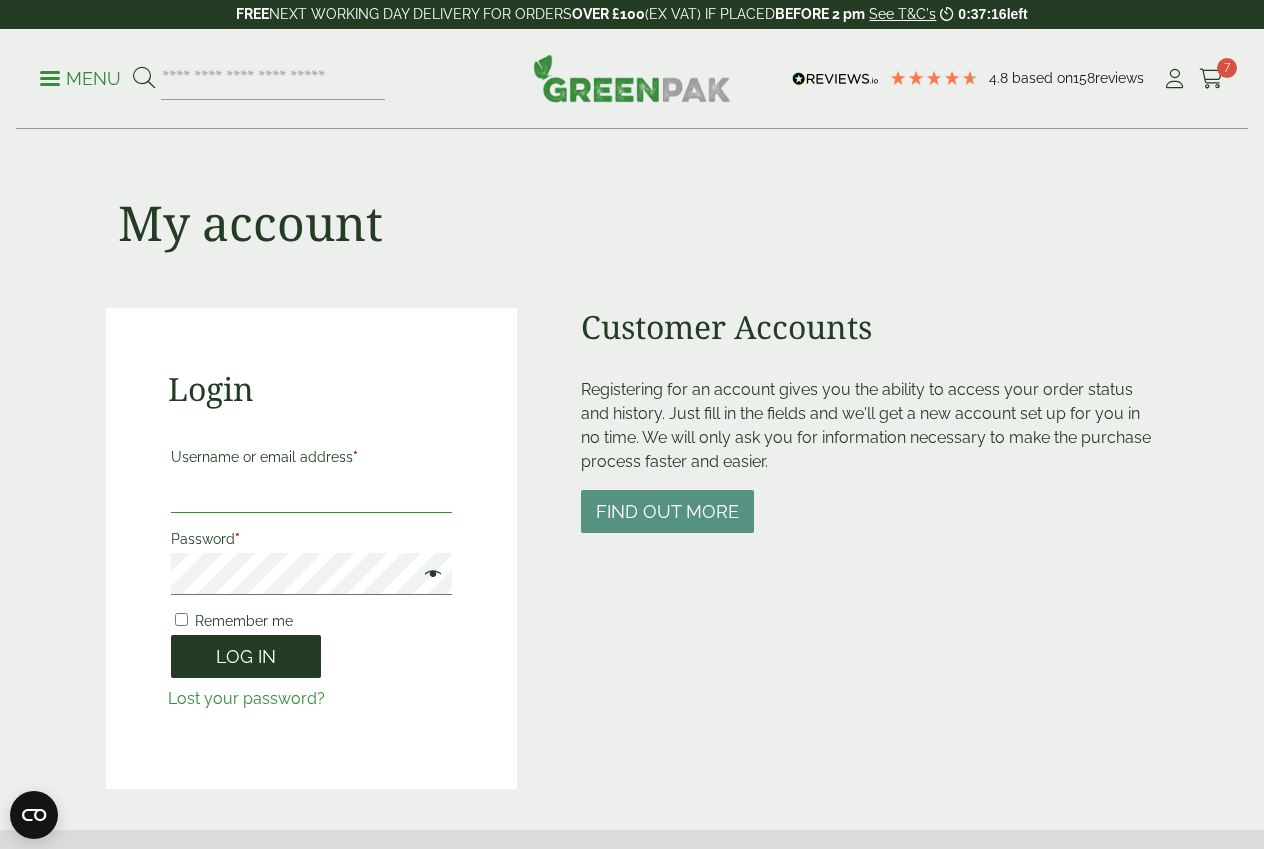 type on "**********" 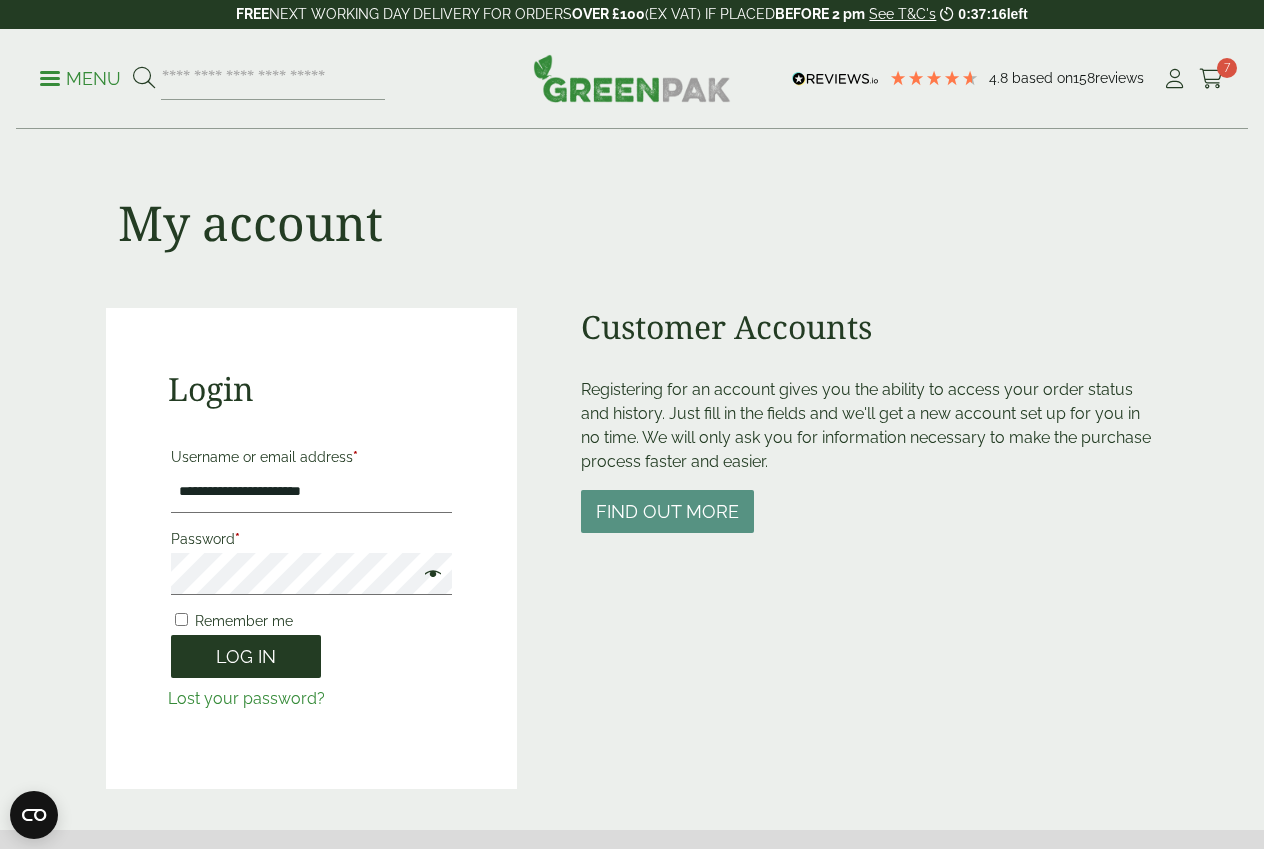 click on "Log in" at bounding box center (246, 656) 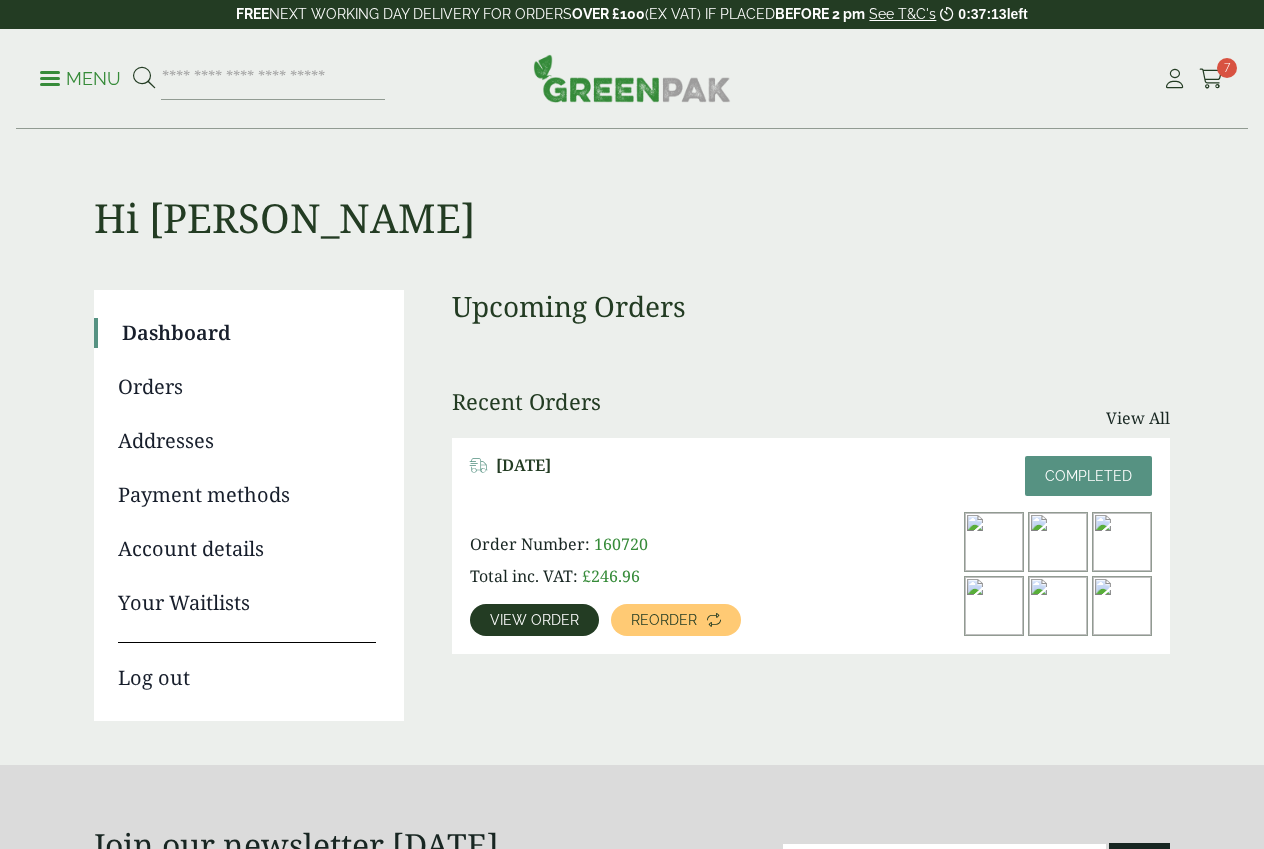 scroll, scrollTop: 0, scrollLeft: 0, axis: both 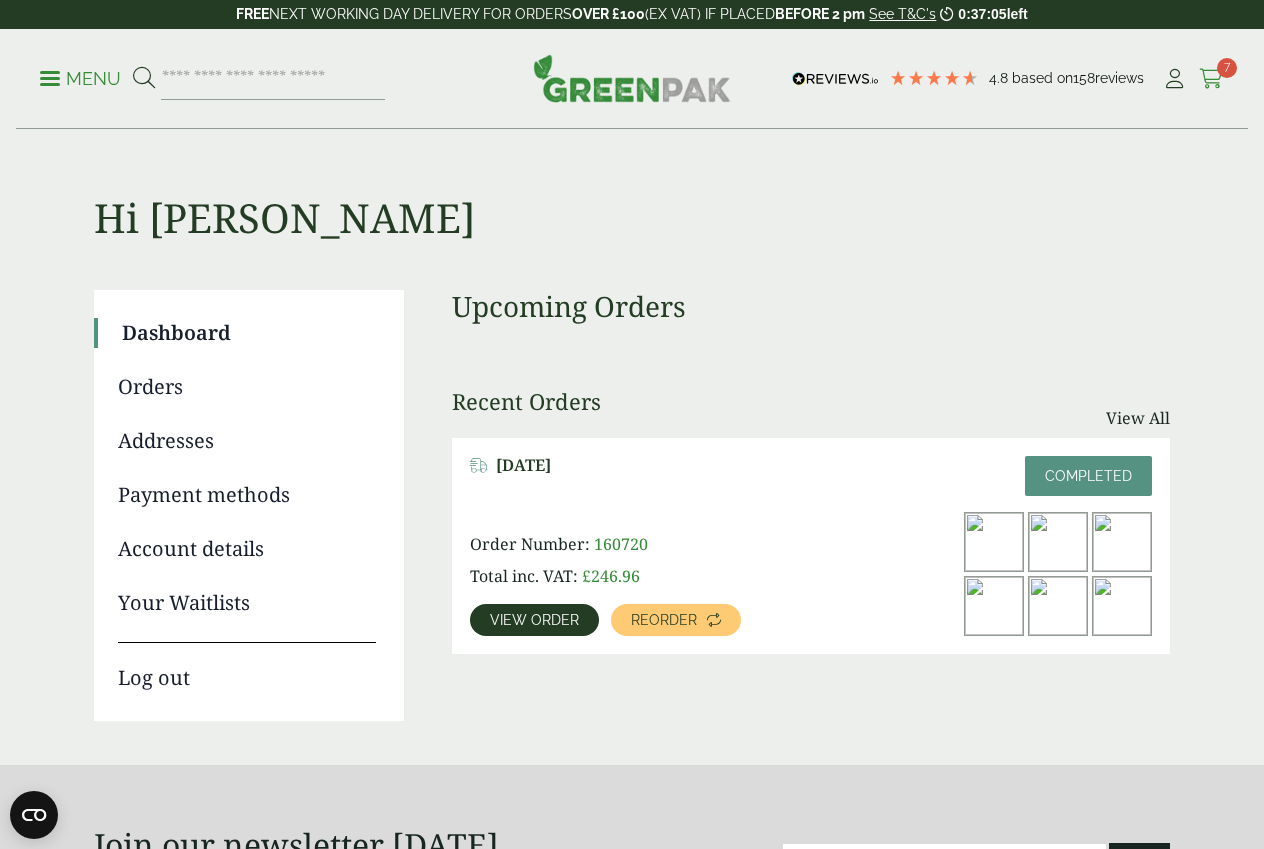 click at bounding box center (1211, 79) 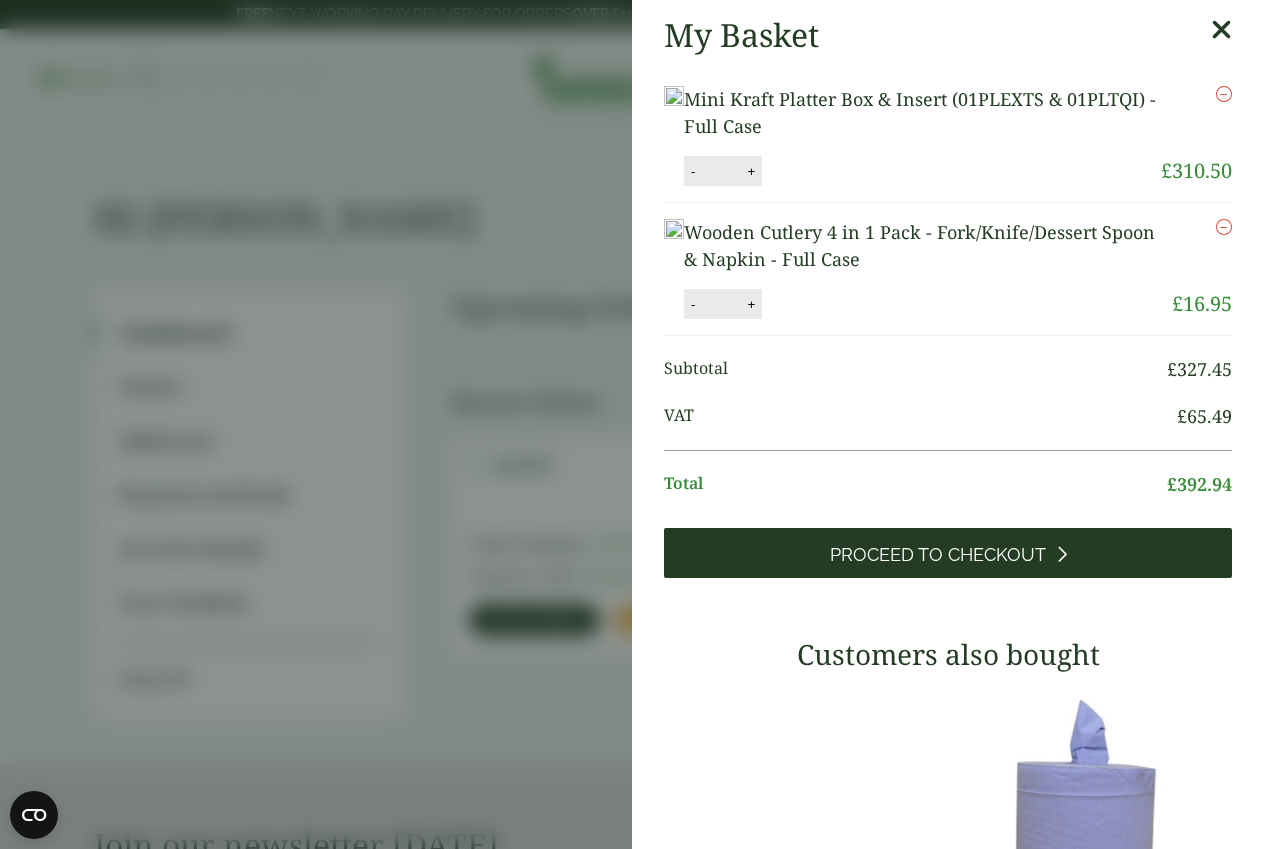 click on "Proceed to Checkout" at bounding box center [938, 555] 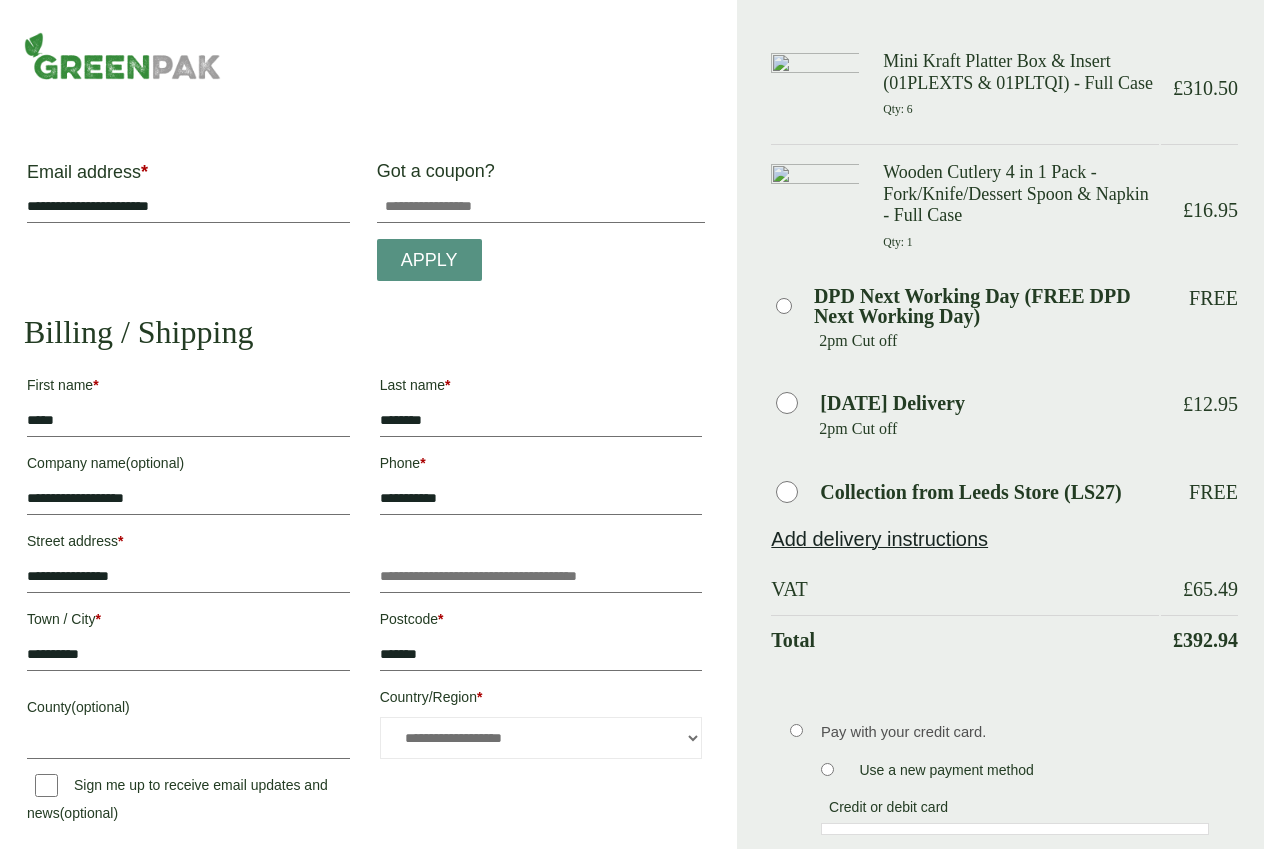 scroll, scrollTop: 0, scrollLeft: 0, axis: both 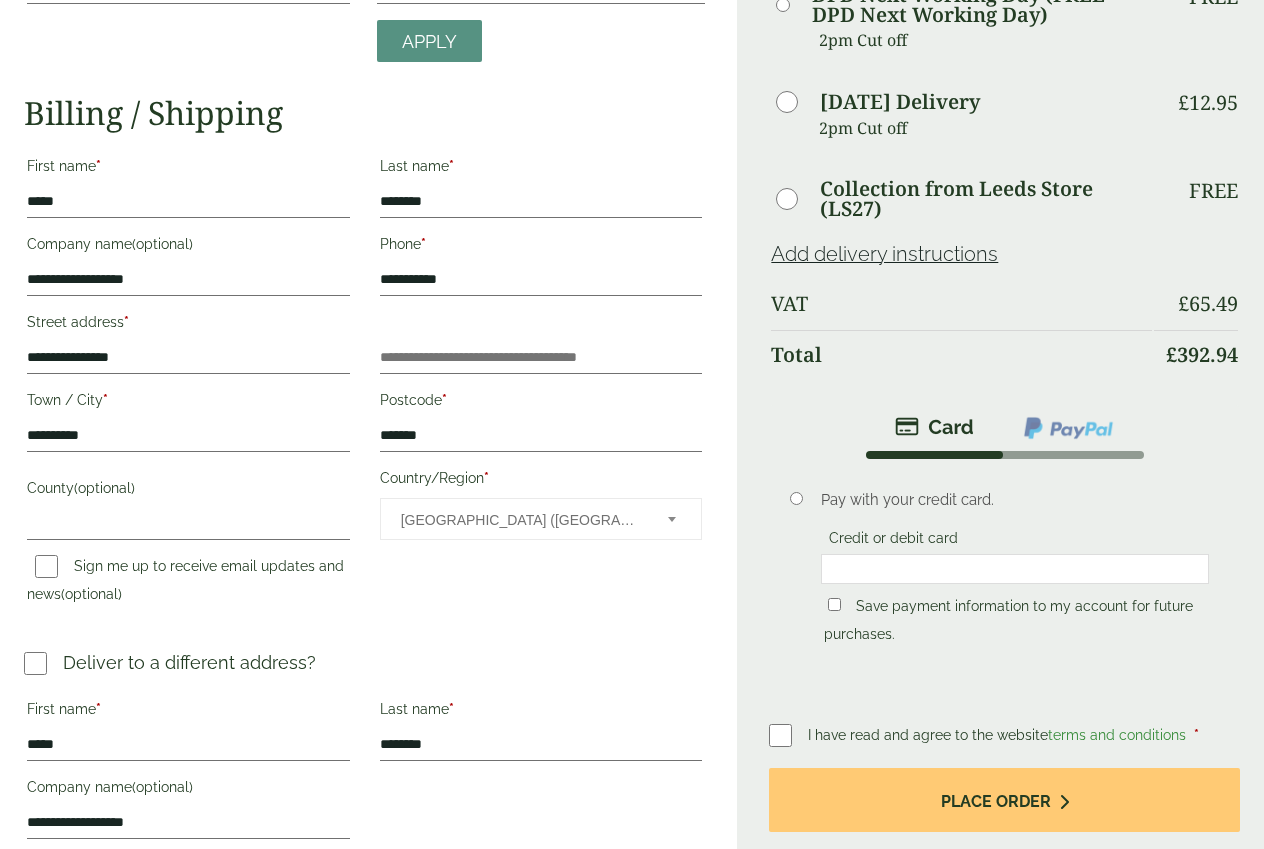 click at bounding box center [1068, 428] 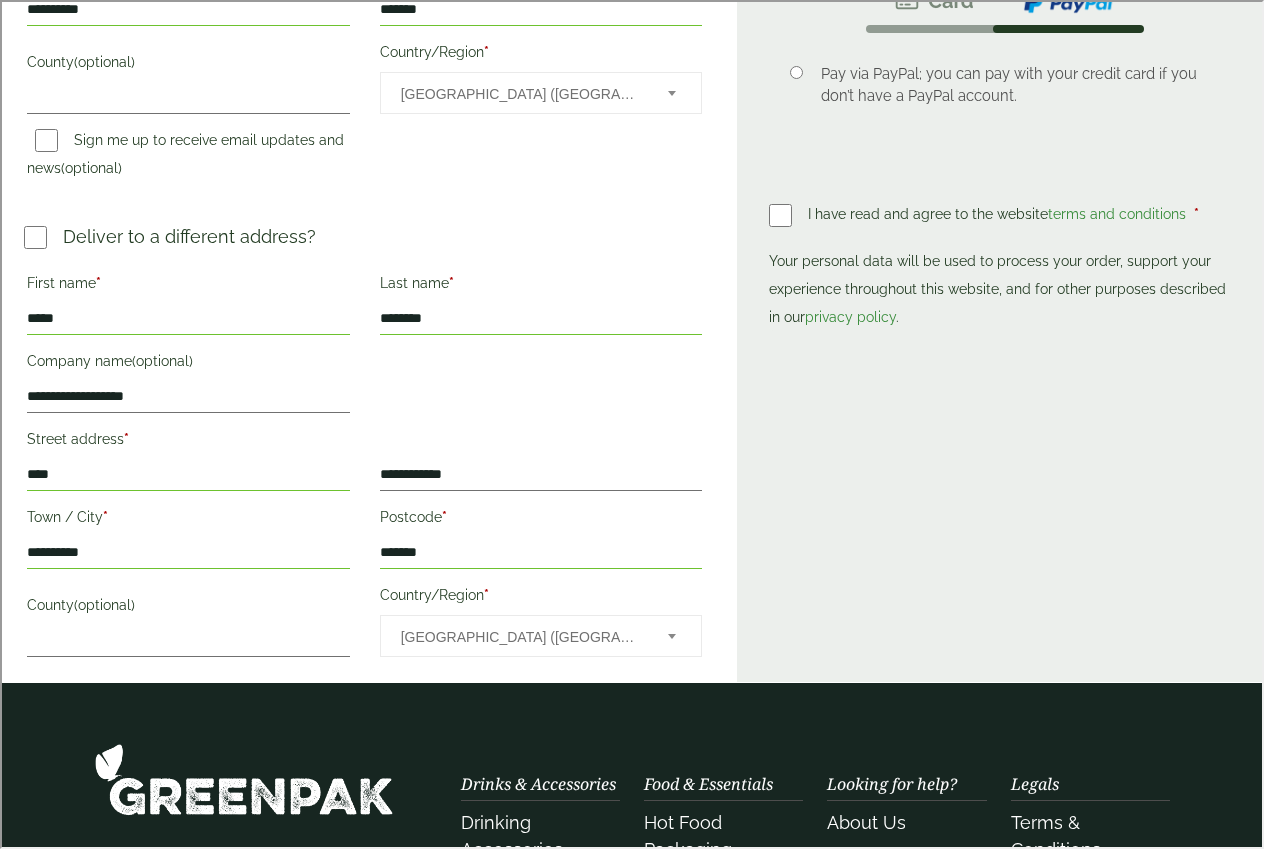 scroll, scrollTop: 831, scrollLeft: 0, axis: vertical 